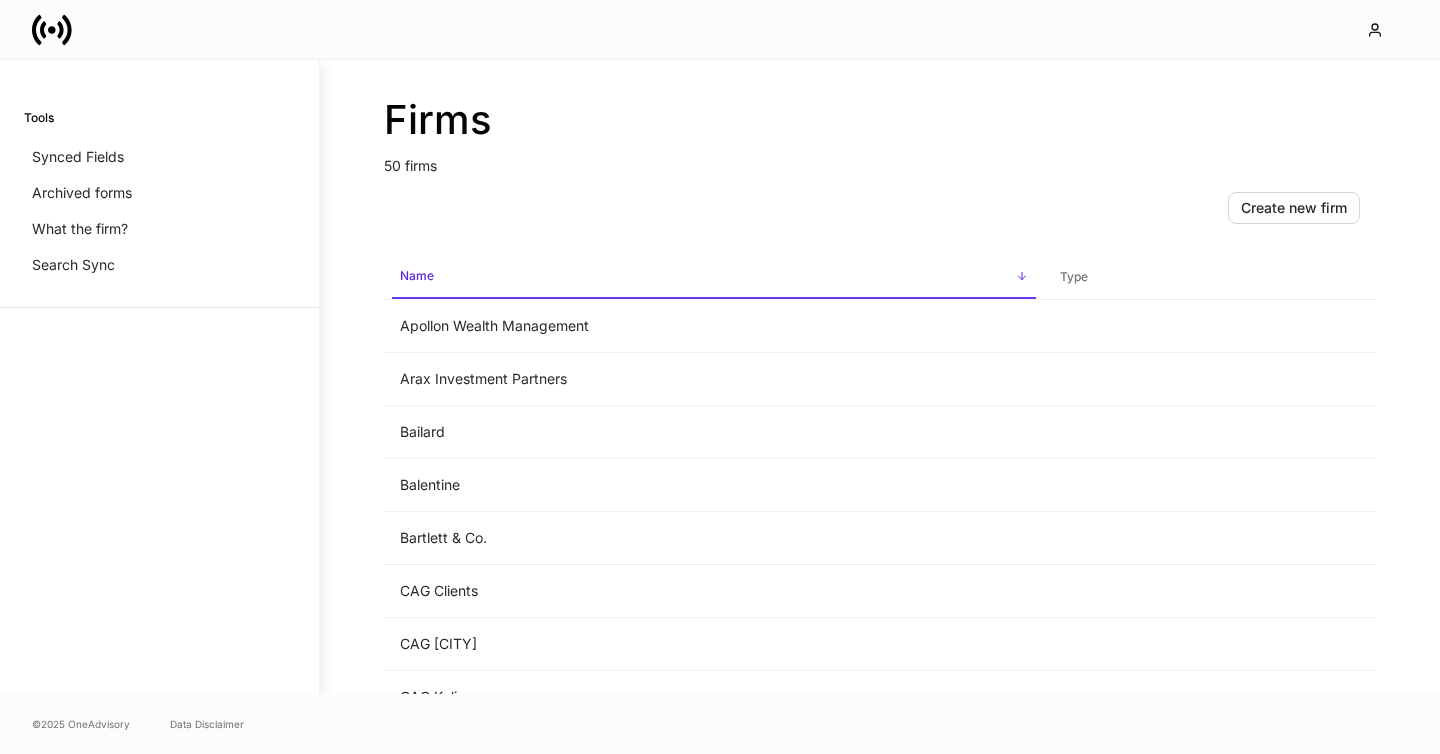 scroll, scrollTop: 0, scrollLeft: 0, axis: both 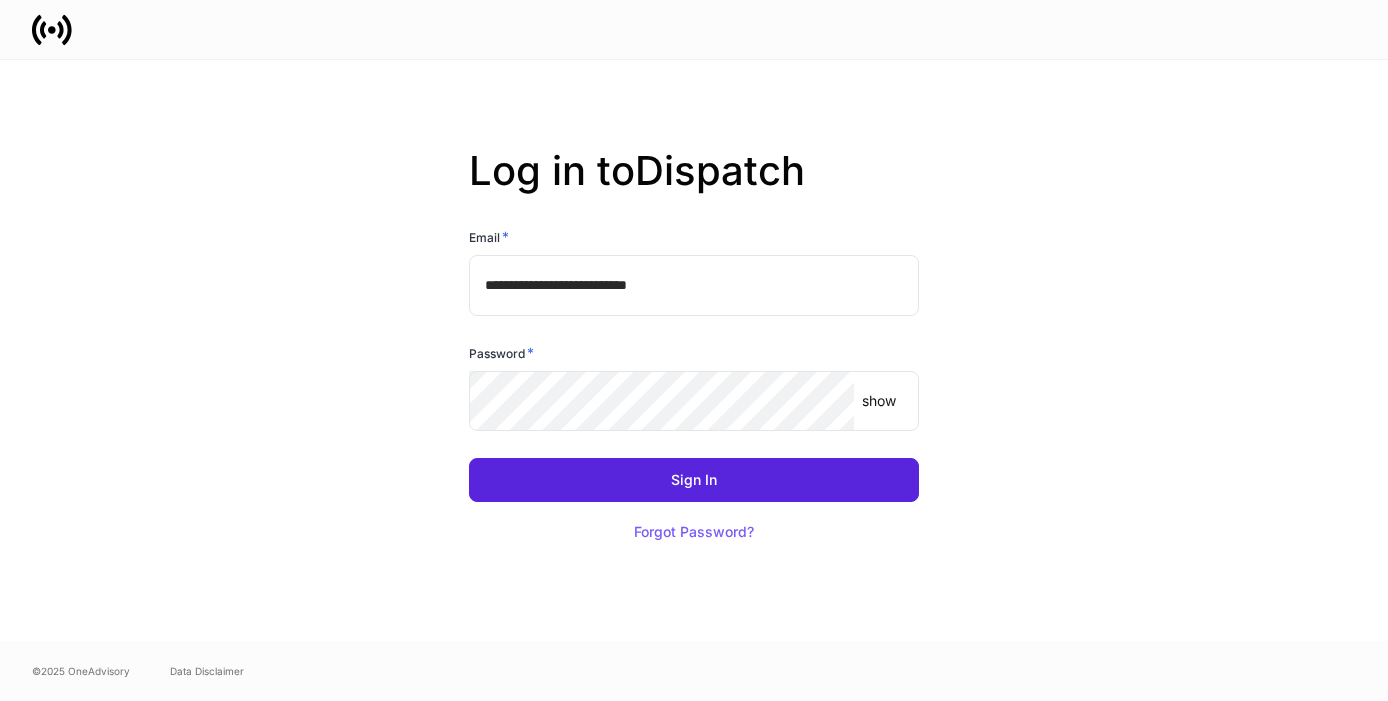 click on "**********" at bounding box center (694, 285) 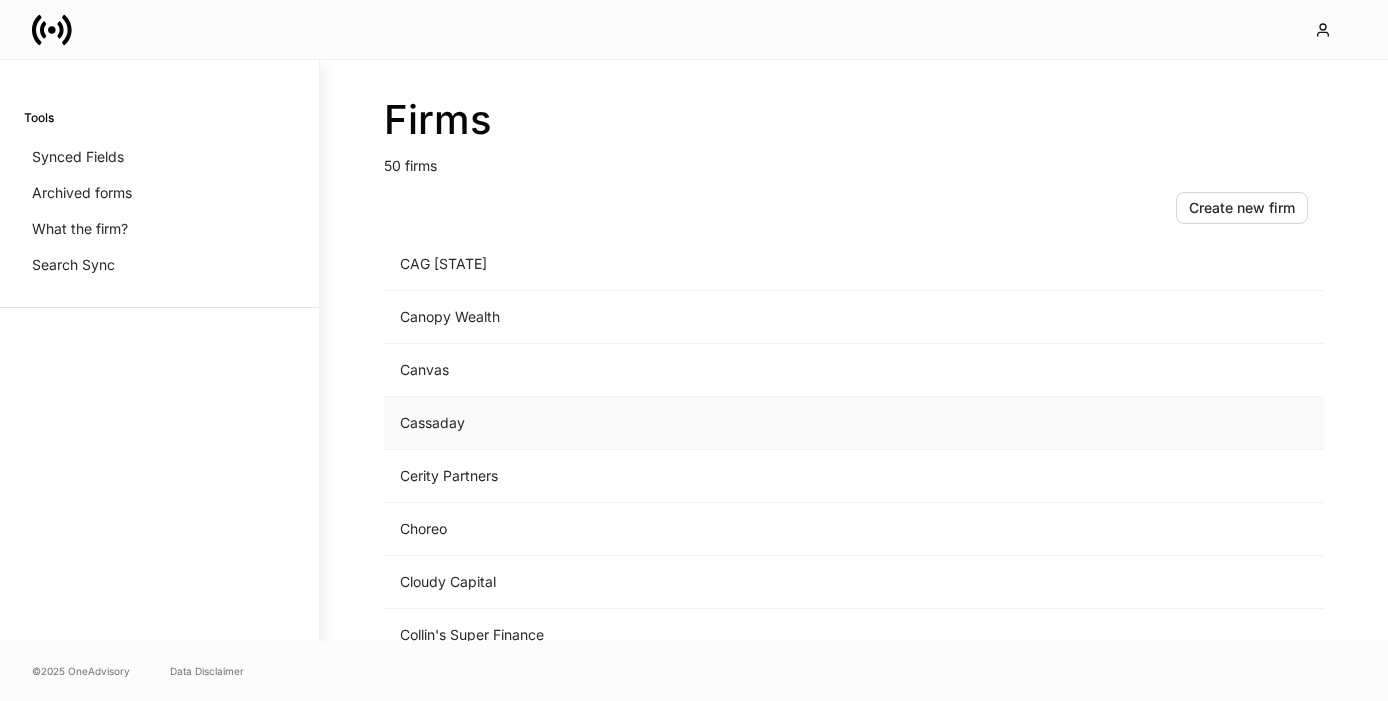 scroll, scrollTop: 559, scrollLeft: 0, axis: vertical 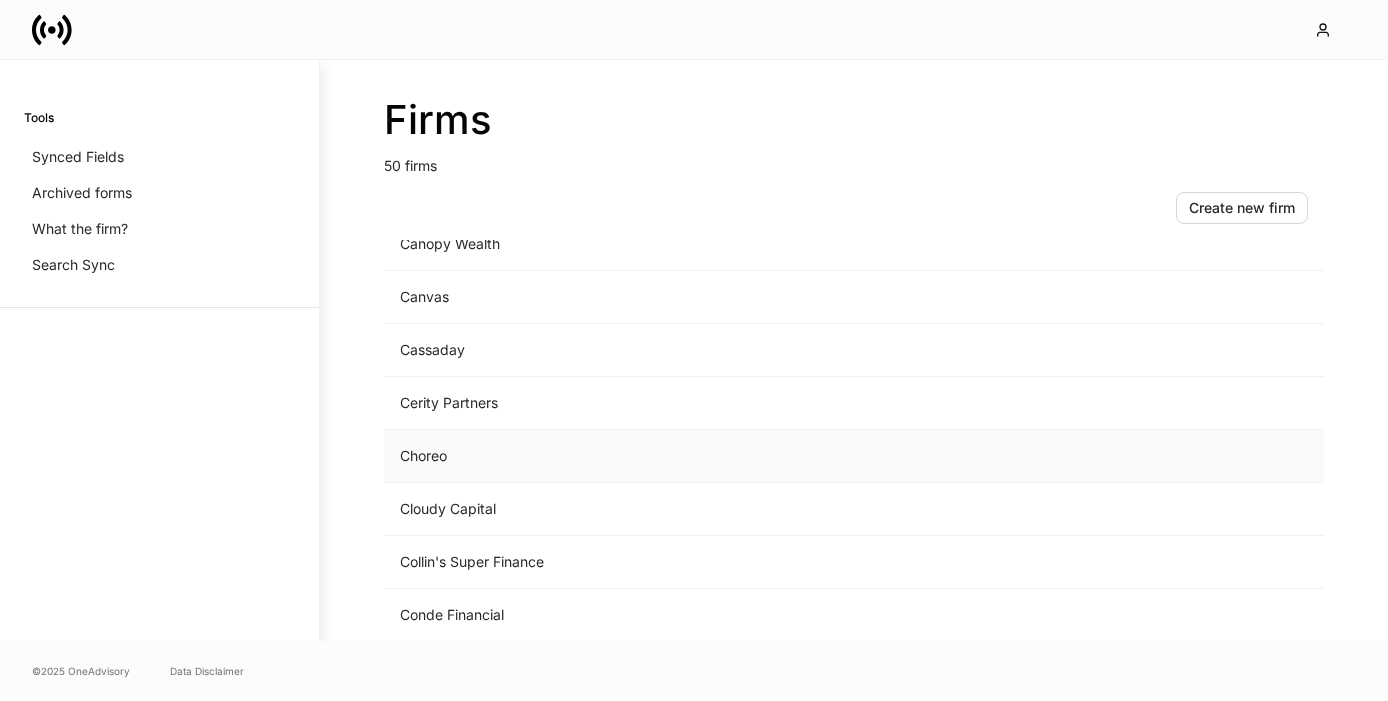 click on "Choreo" at bounding box center [688, 456] 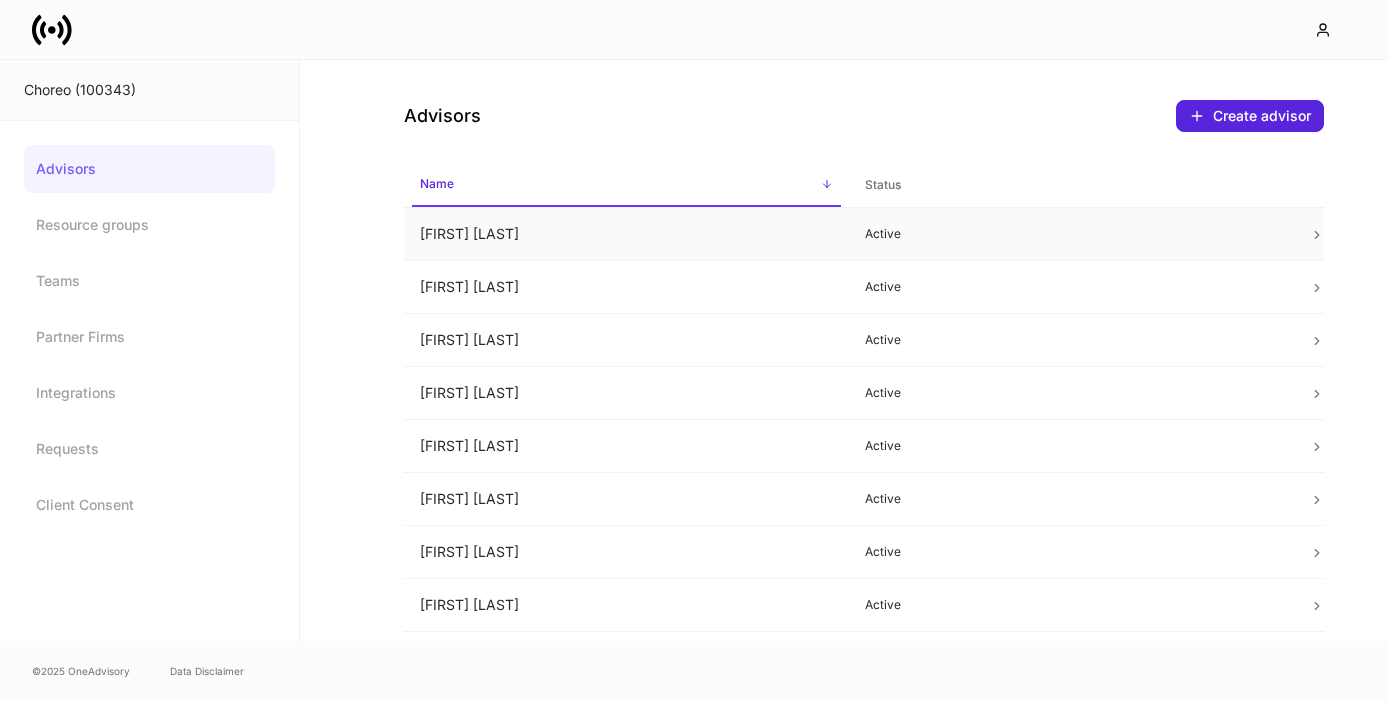 click on "[FIRST] [LAST]" at bounding box center (626, 234) 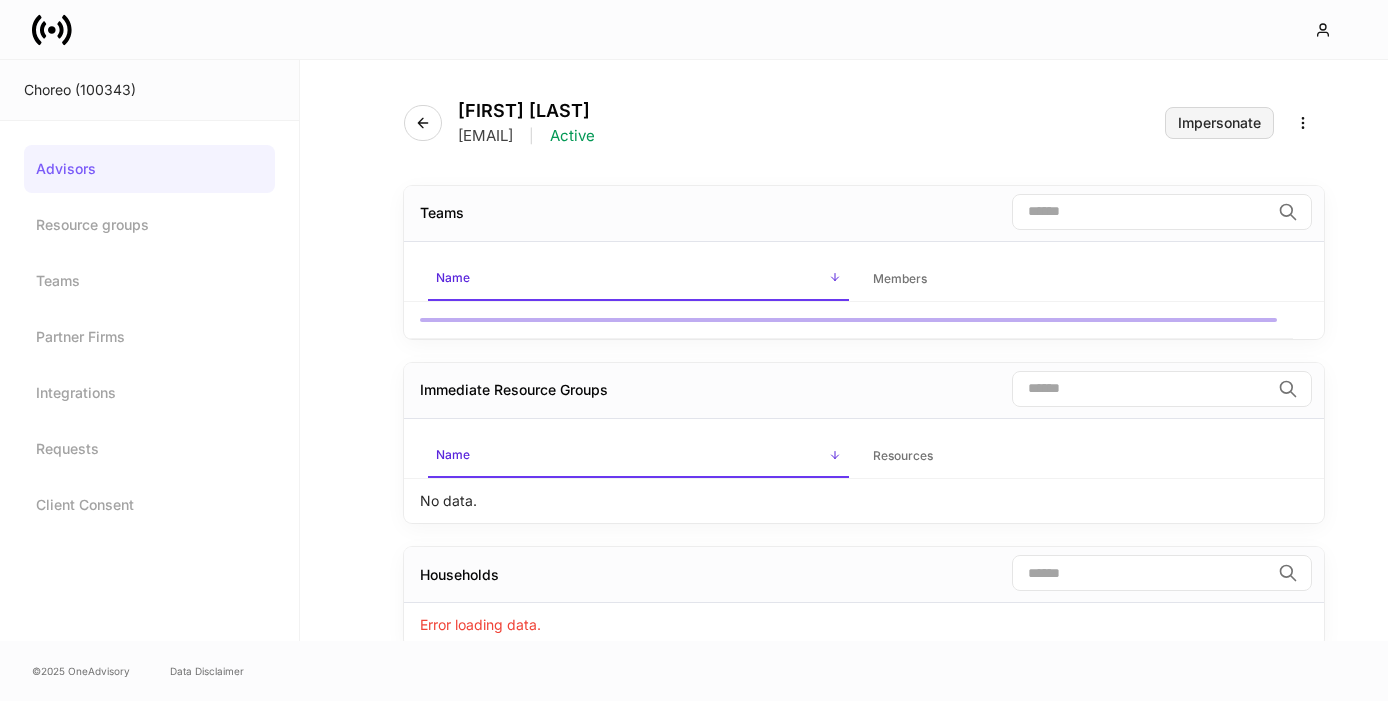click on "Impersonate" at bounding box center (1219, 123) 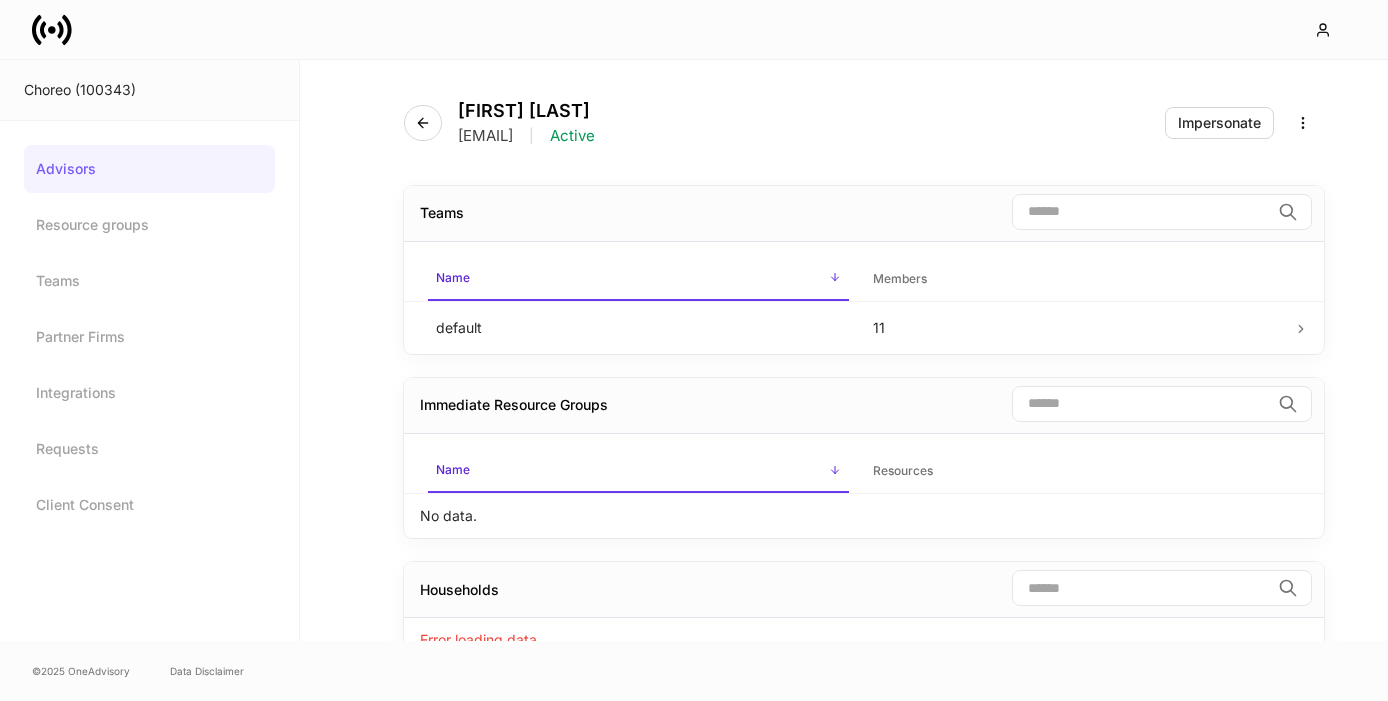 click on "Advisors" at bounding box center (149, 169) 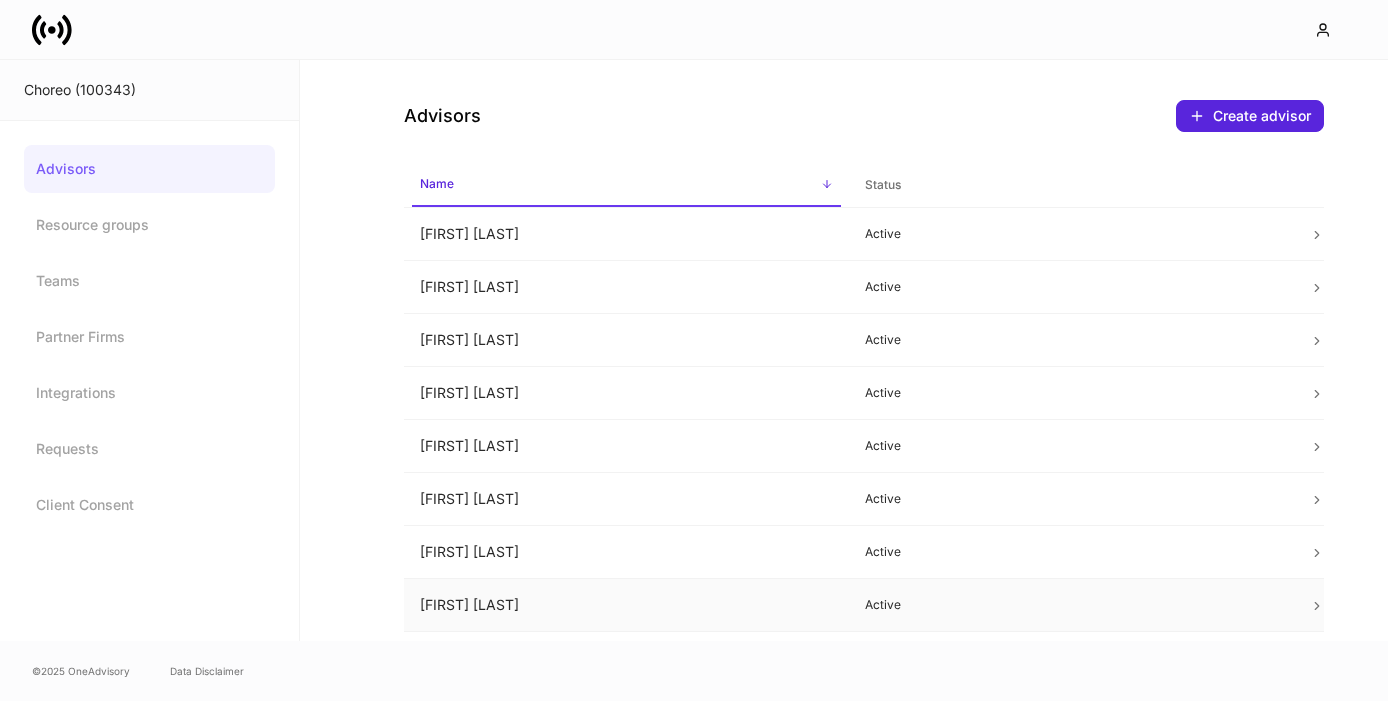 click on "[FIRST] [LAST]" at bounding box center [626, 605] 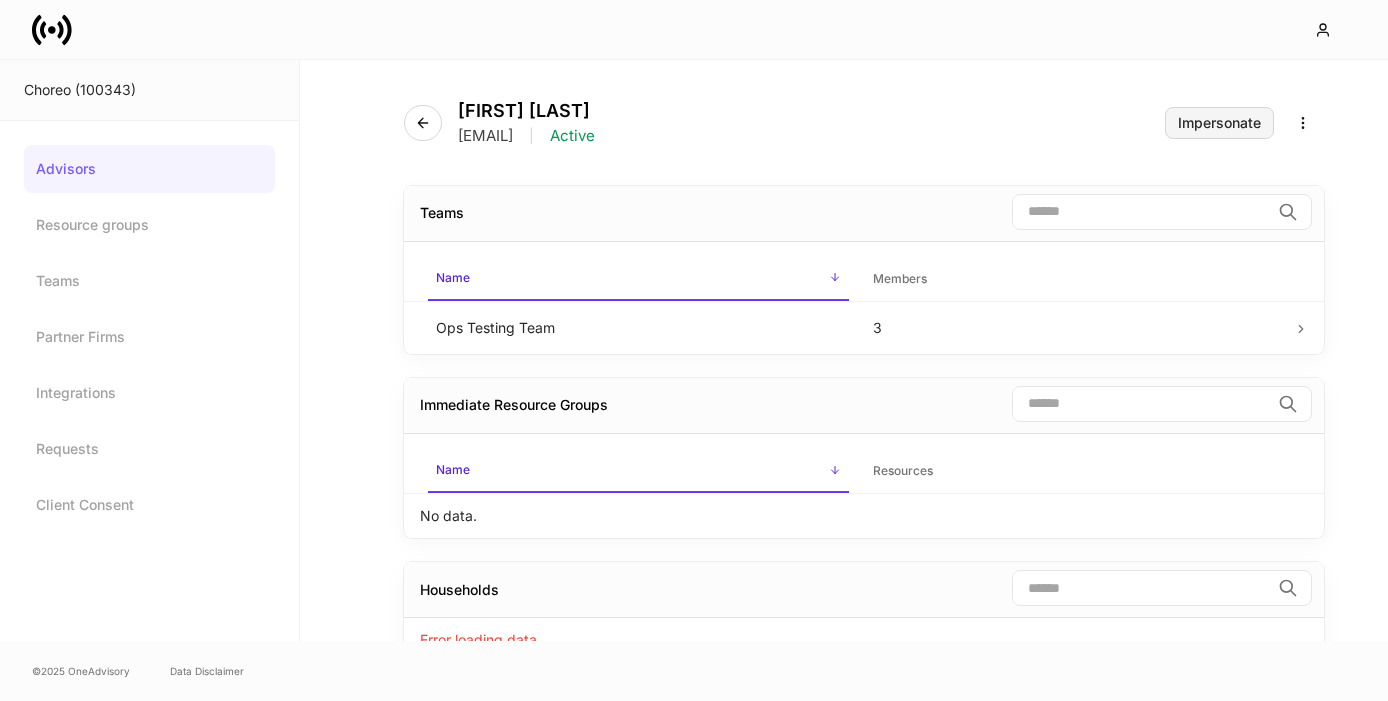 click on "Impersonate" at bounding box center (1219, 123) 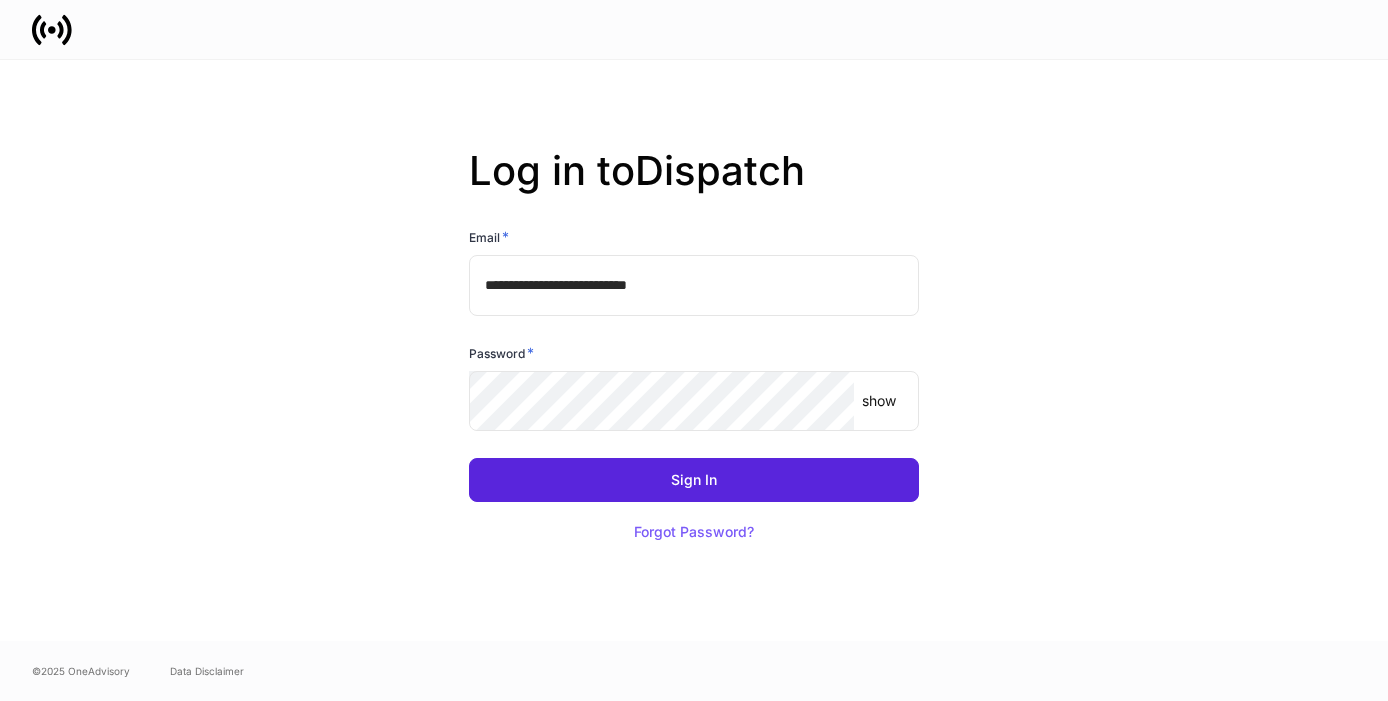 scroll, scrollTop: 0, scrollLeft: 0, axis: both 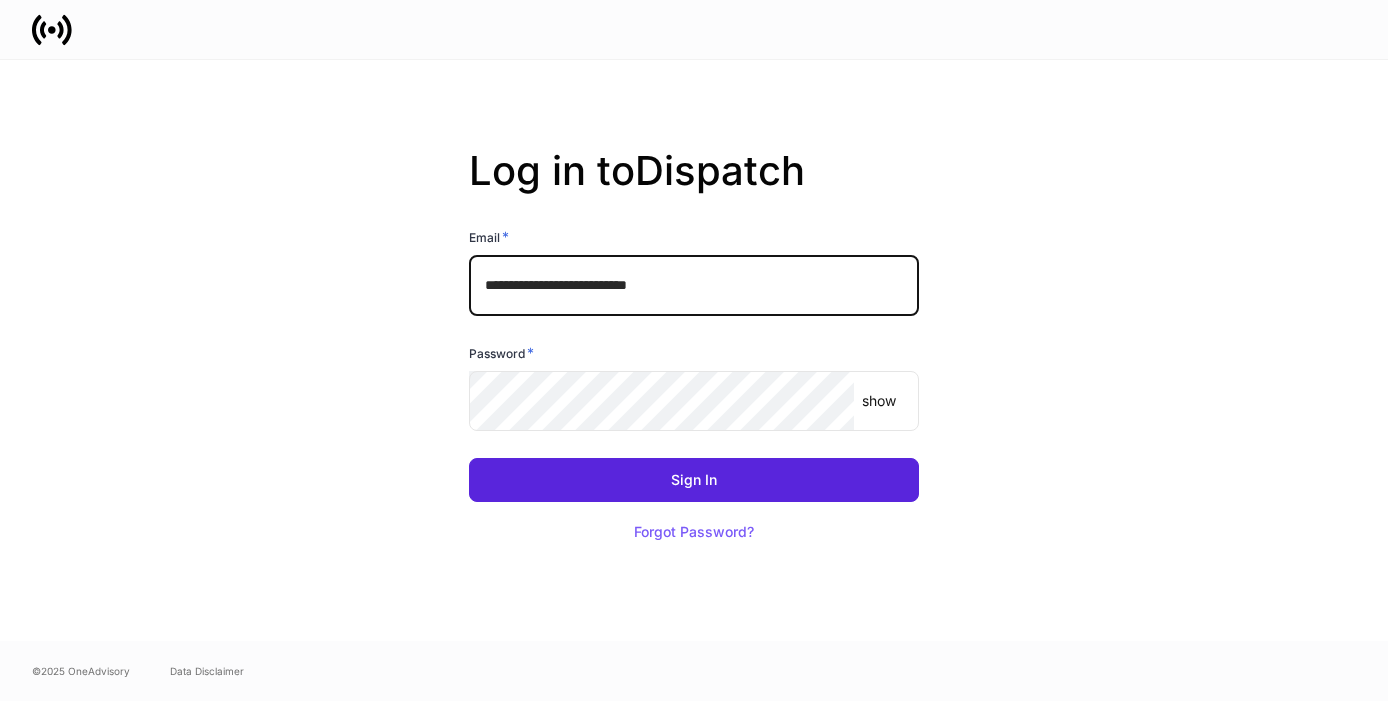 click on "**********" at bounding box center [694, 285] 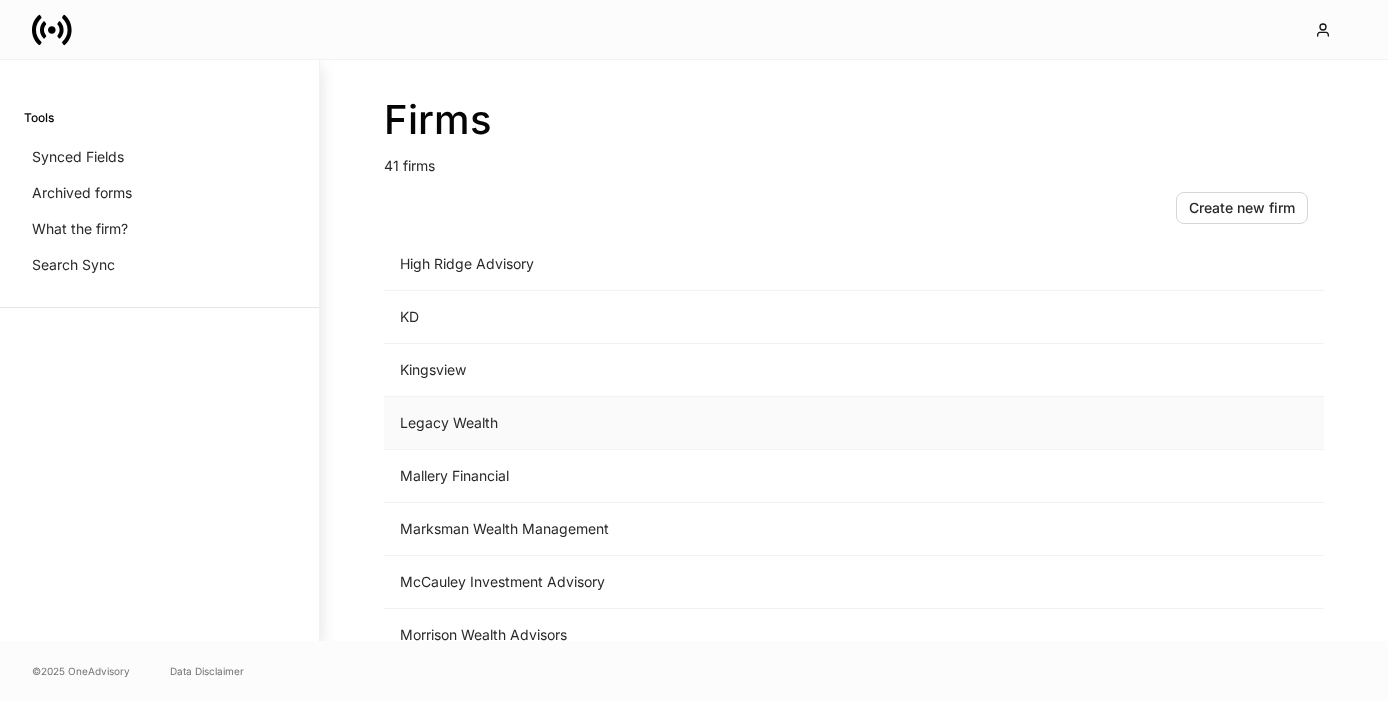 scroll, scrollTop: 1358, scrollLeft: 0, axis: vertical 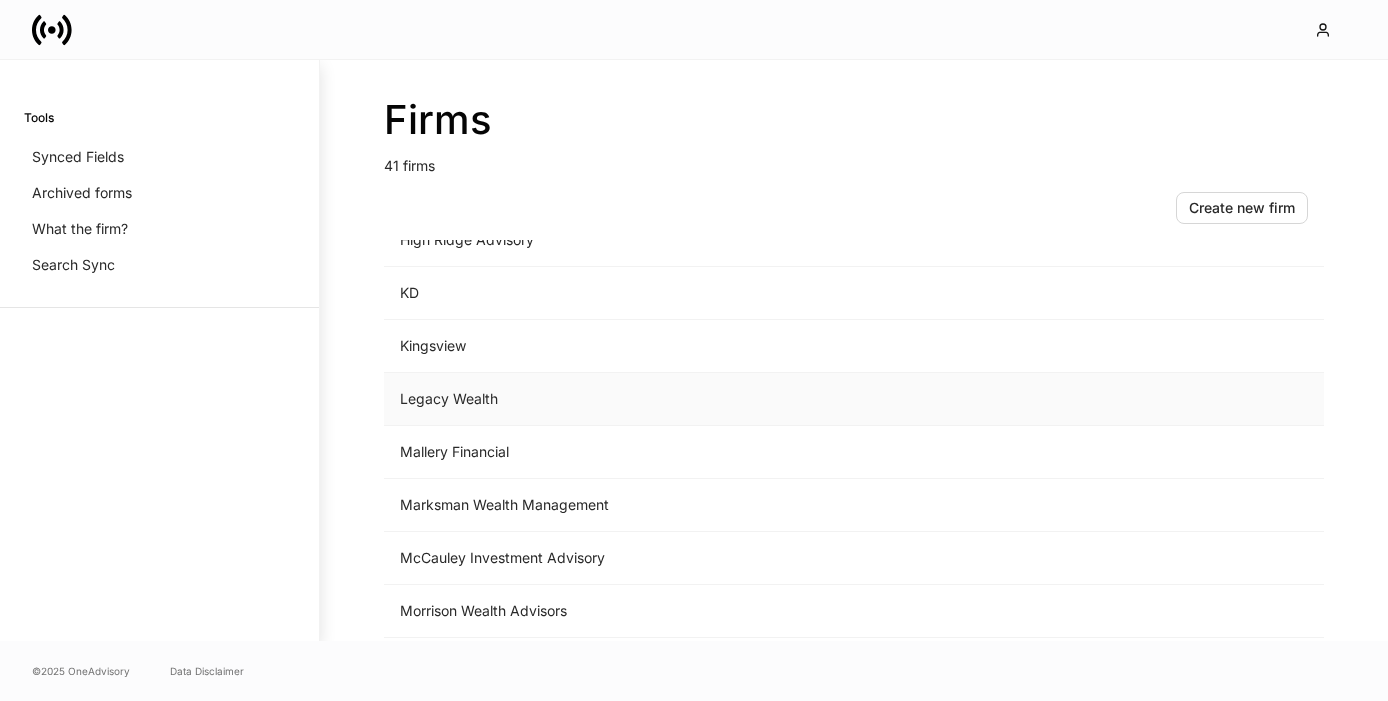 click on "Legacy Wealth" at bounding box center (688, 399) 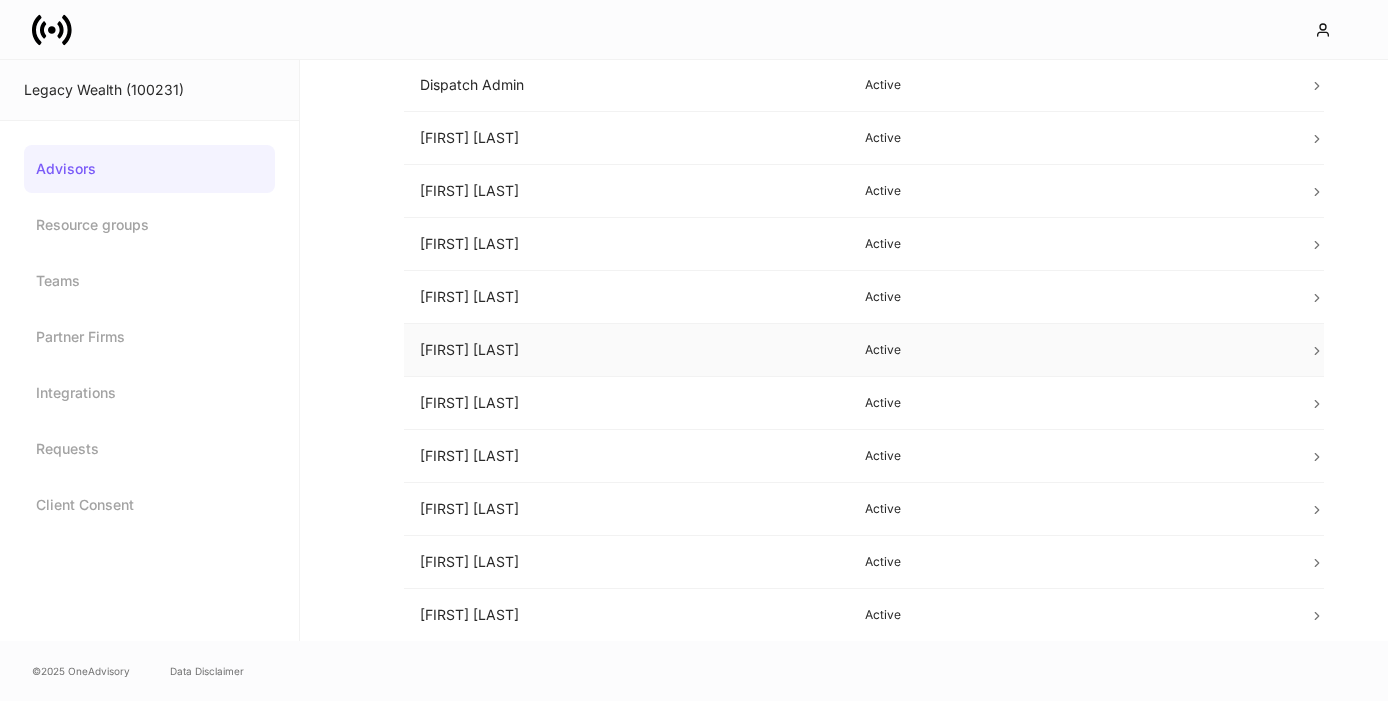 click on "Jess Lickteig" at bounding box center [626, 350] 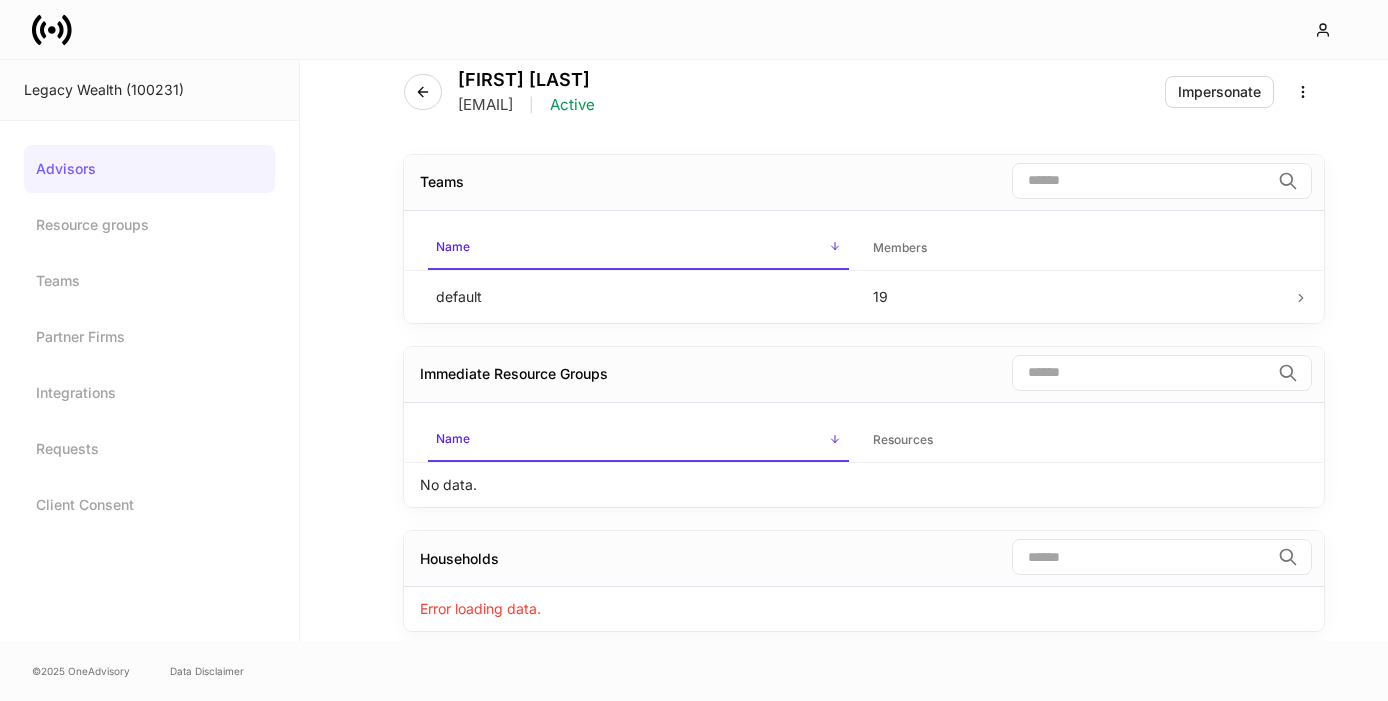 scroll, scrollTop: 0, scrollLeft: 0, axis: both 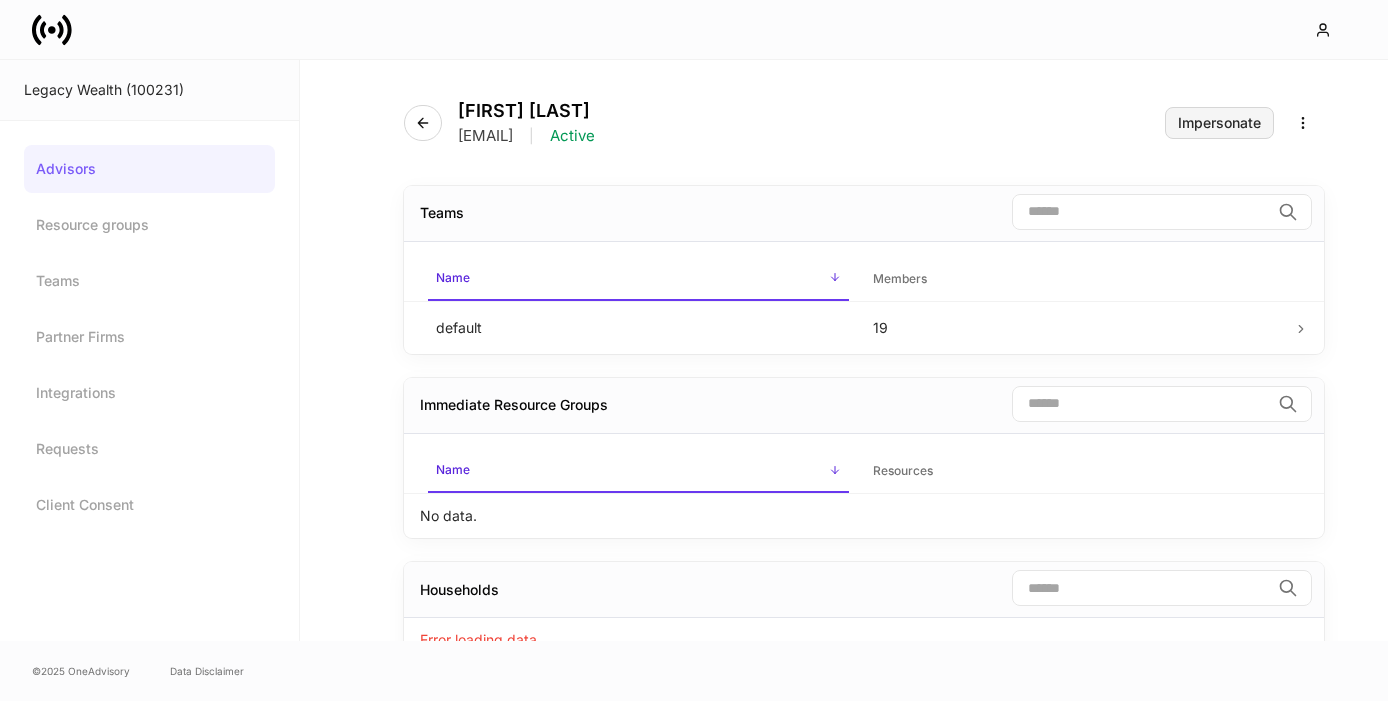click on "Impersonate" at bounding box center [1219, 123] 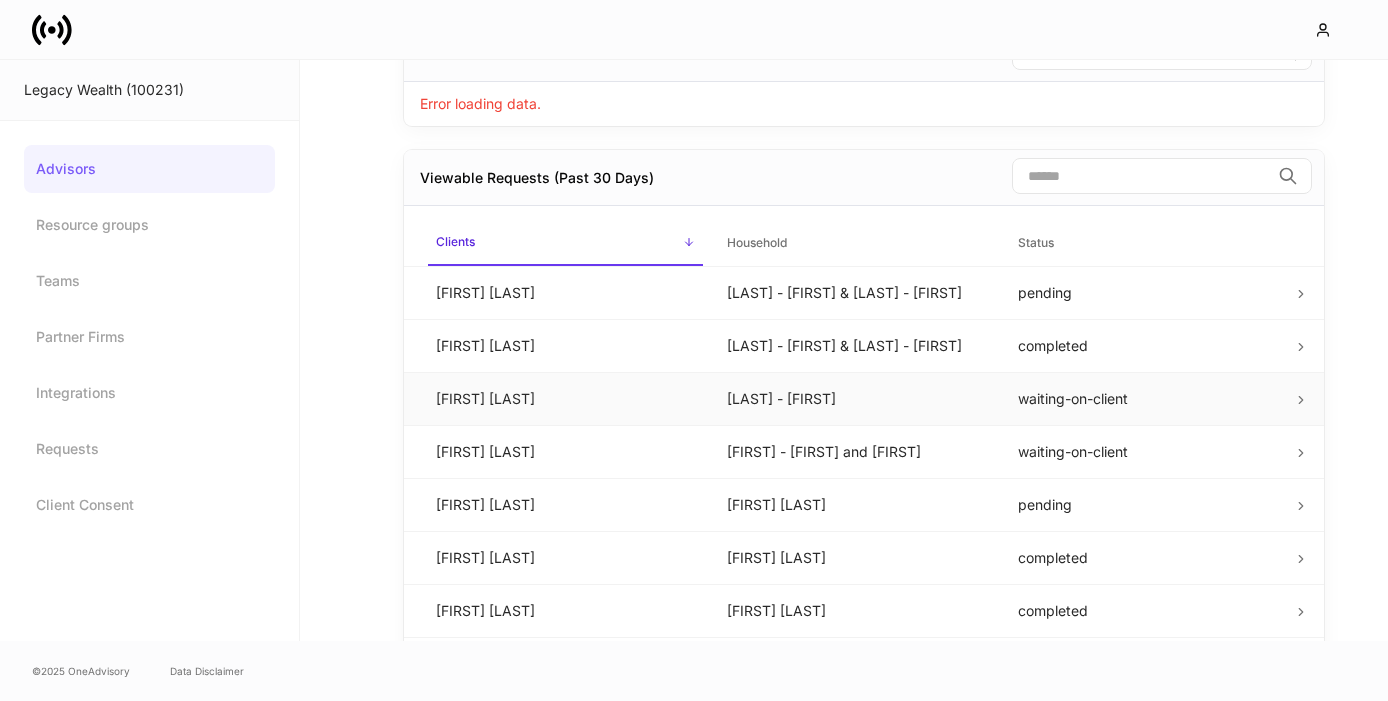 scroll, scrollTop: 268, scrollLeft: 0, axis: vertical 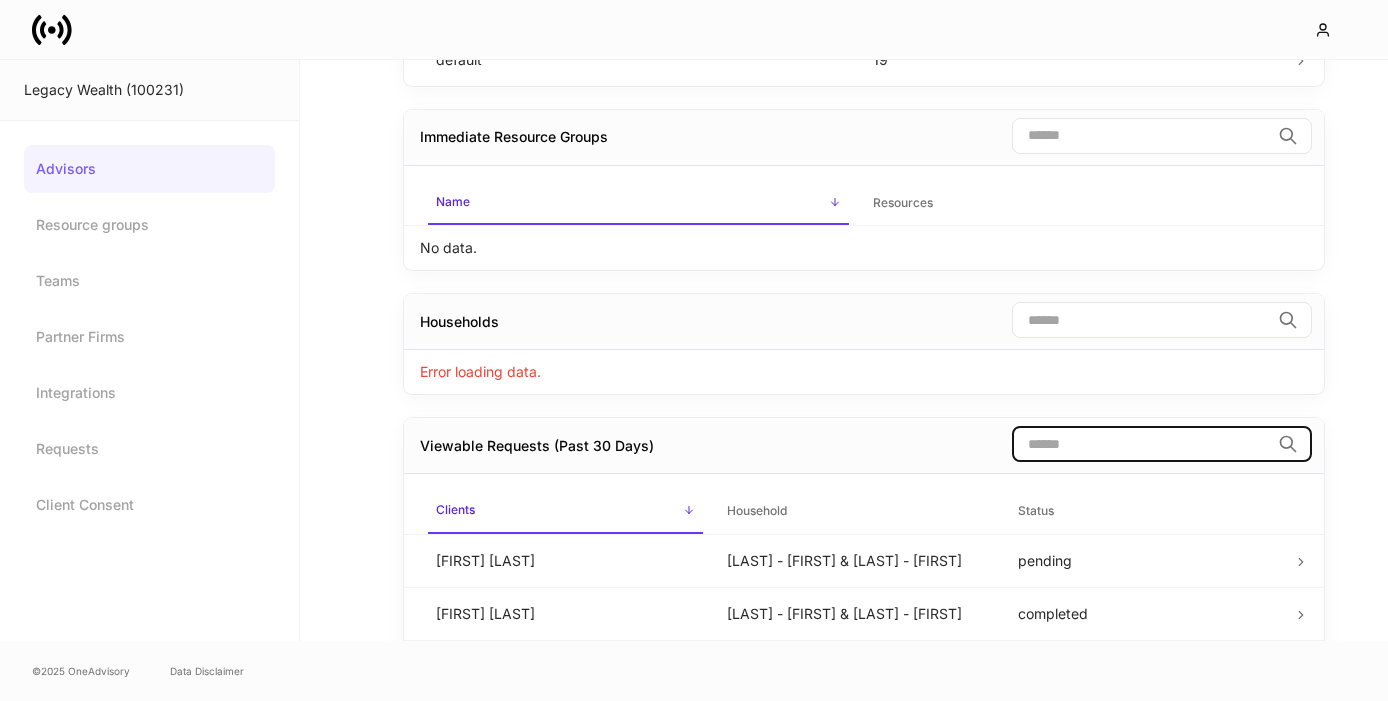 click at bounding box center [1141, 444] 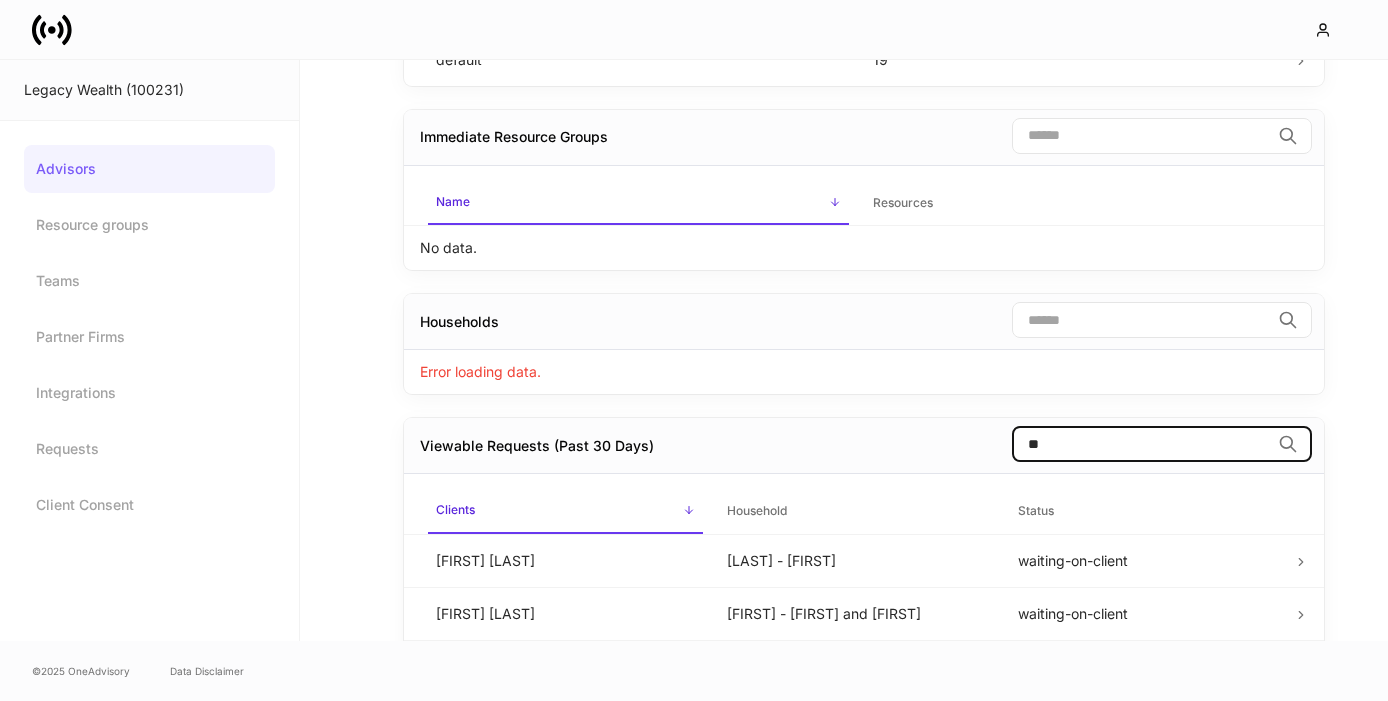 scroll, scrollTop: 261, scrollLeft: 0, axis: vertical 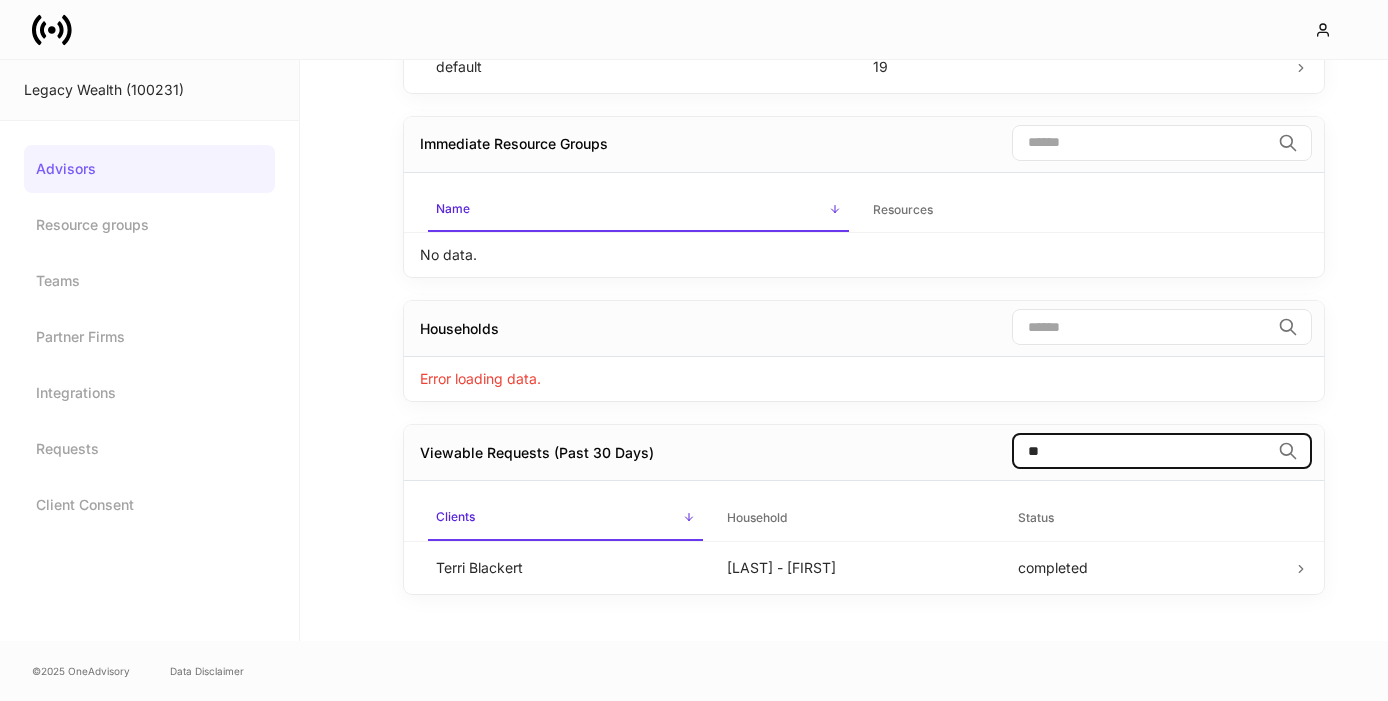 type on "*" 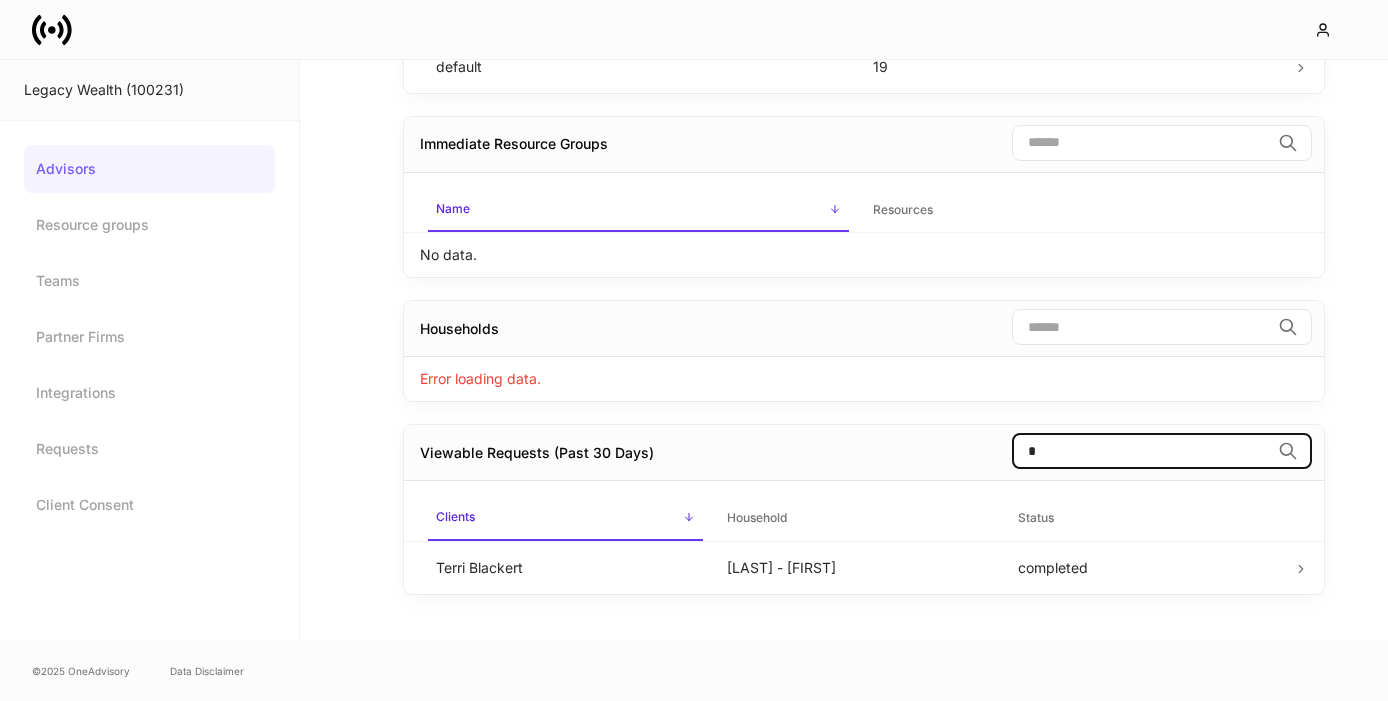 type 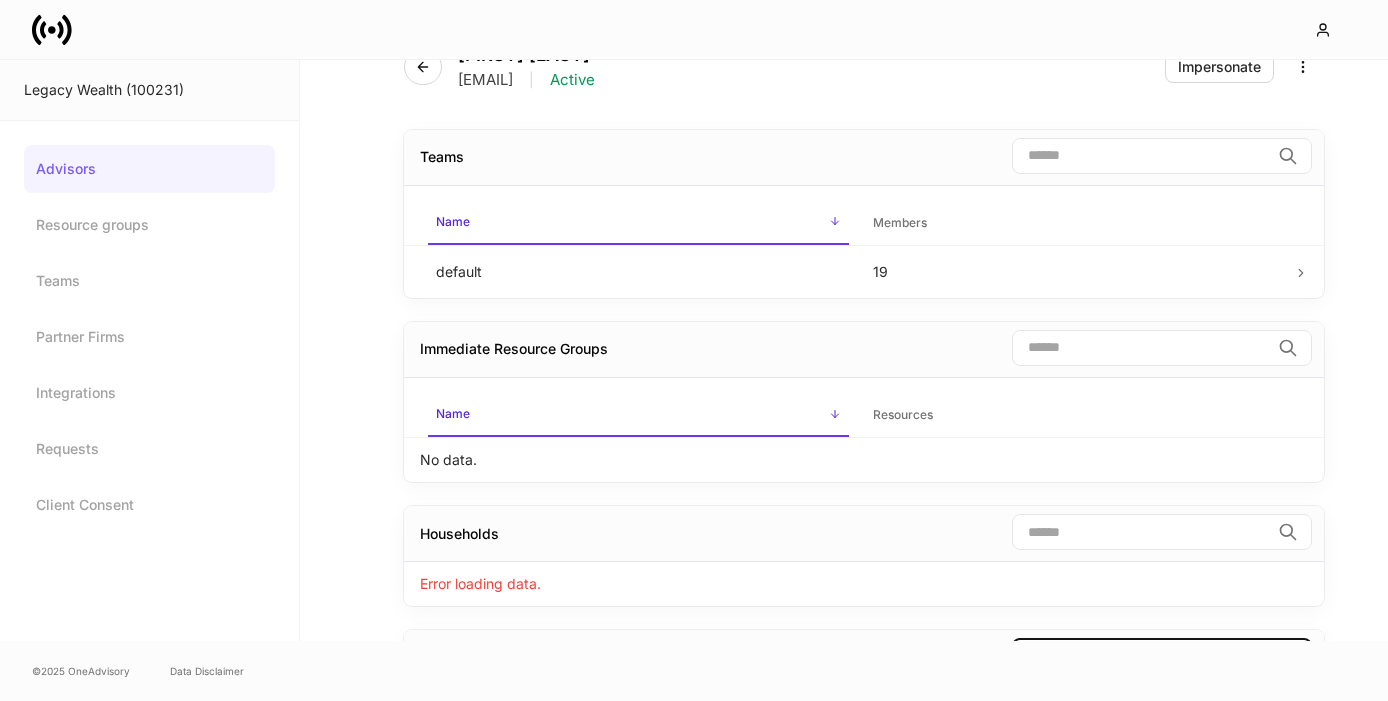 scroll, scrollTop: 0, scrollLeft: 0, axis: both 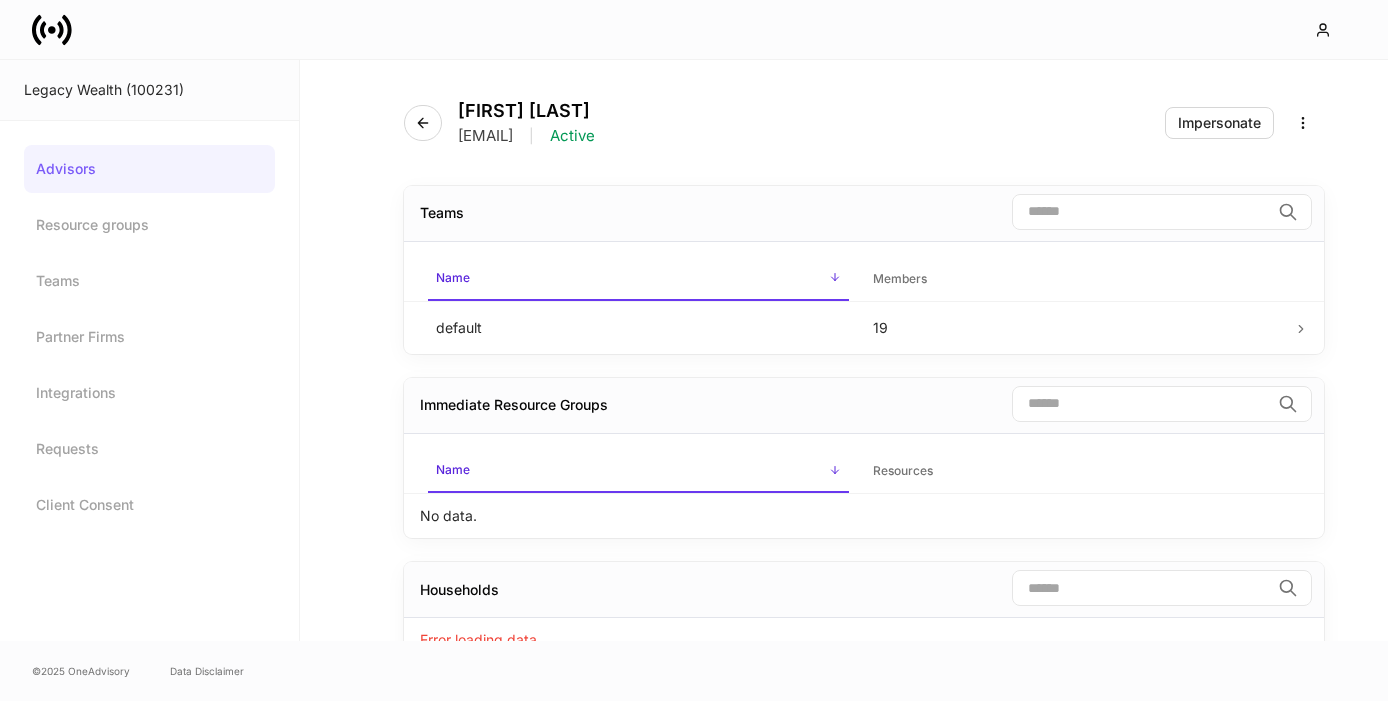 click on "Advisors" at bounding box center (149, 169) 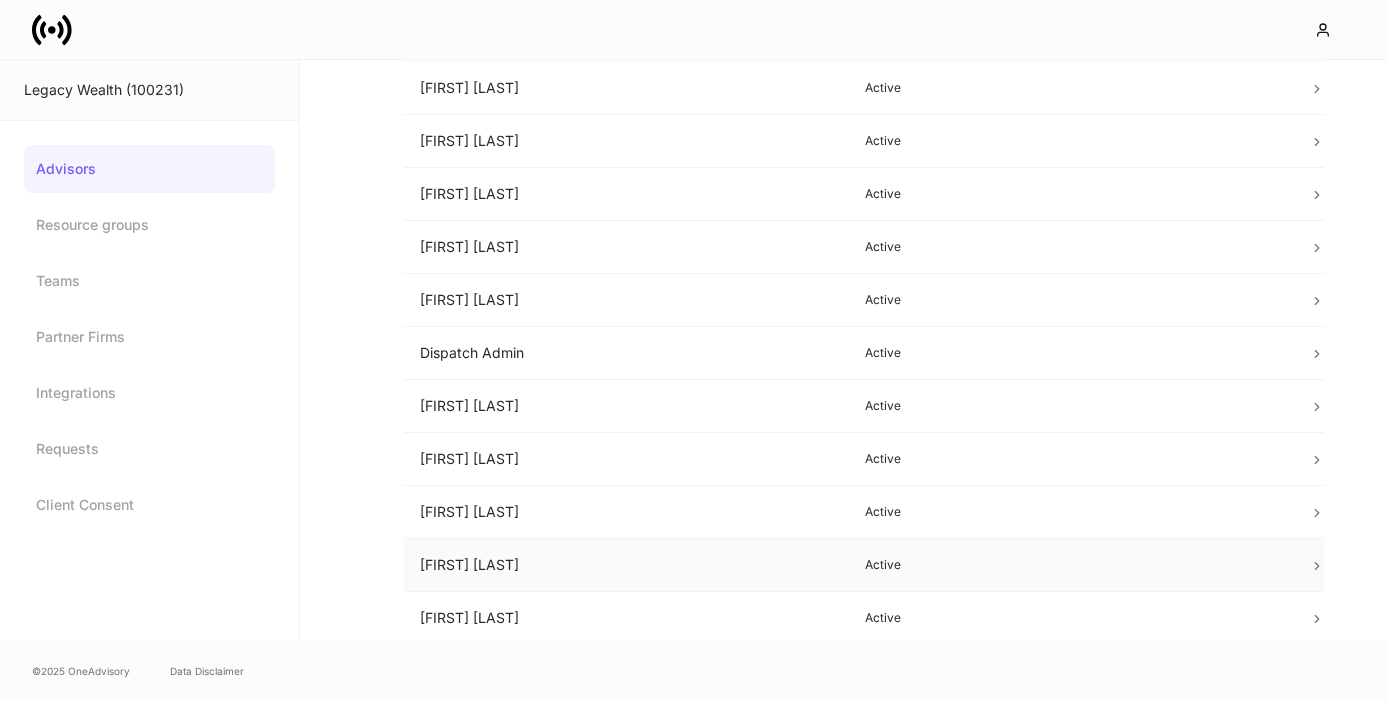 scroll, scrollTop: 0, scrollLeft: 0, axis: both 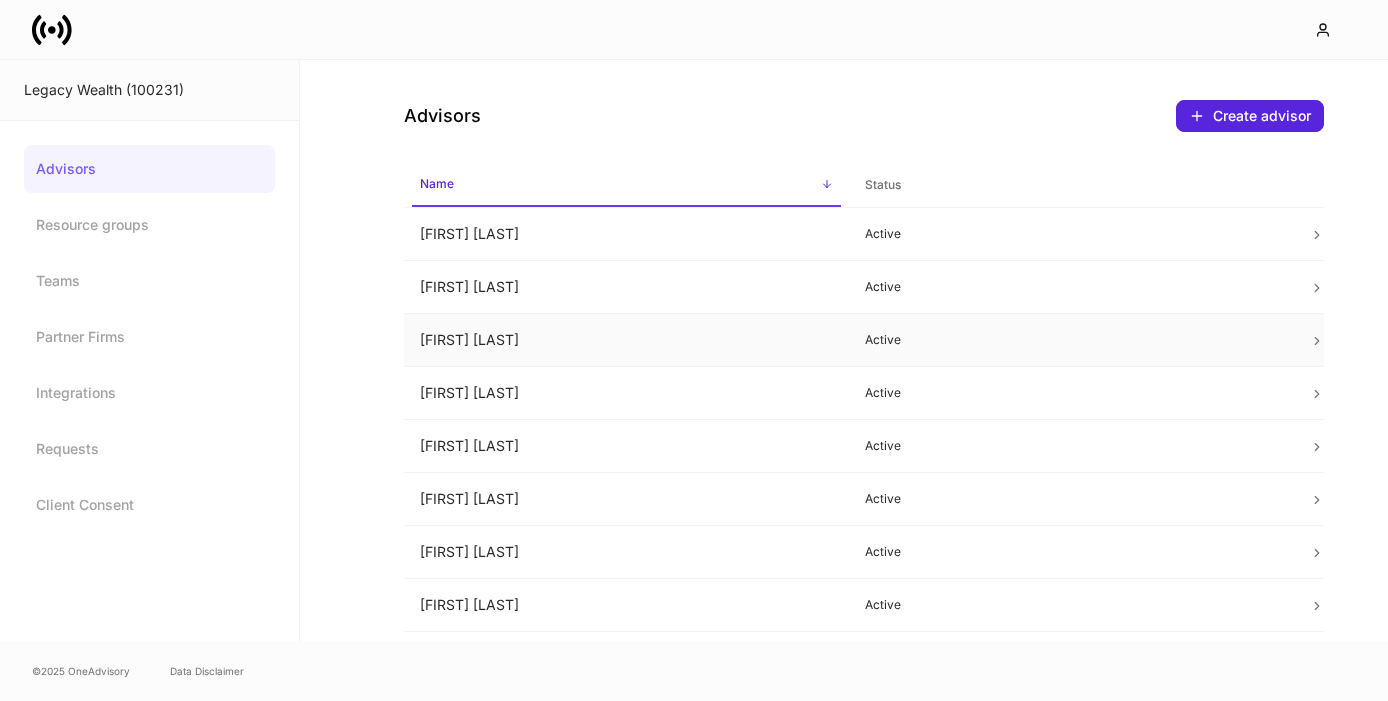 click on "Bethany Boschert" at bounding box center (626, 340) 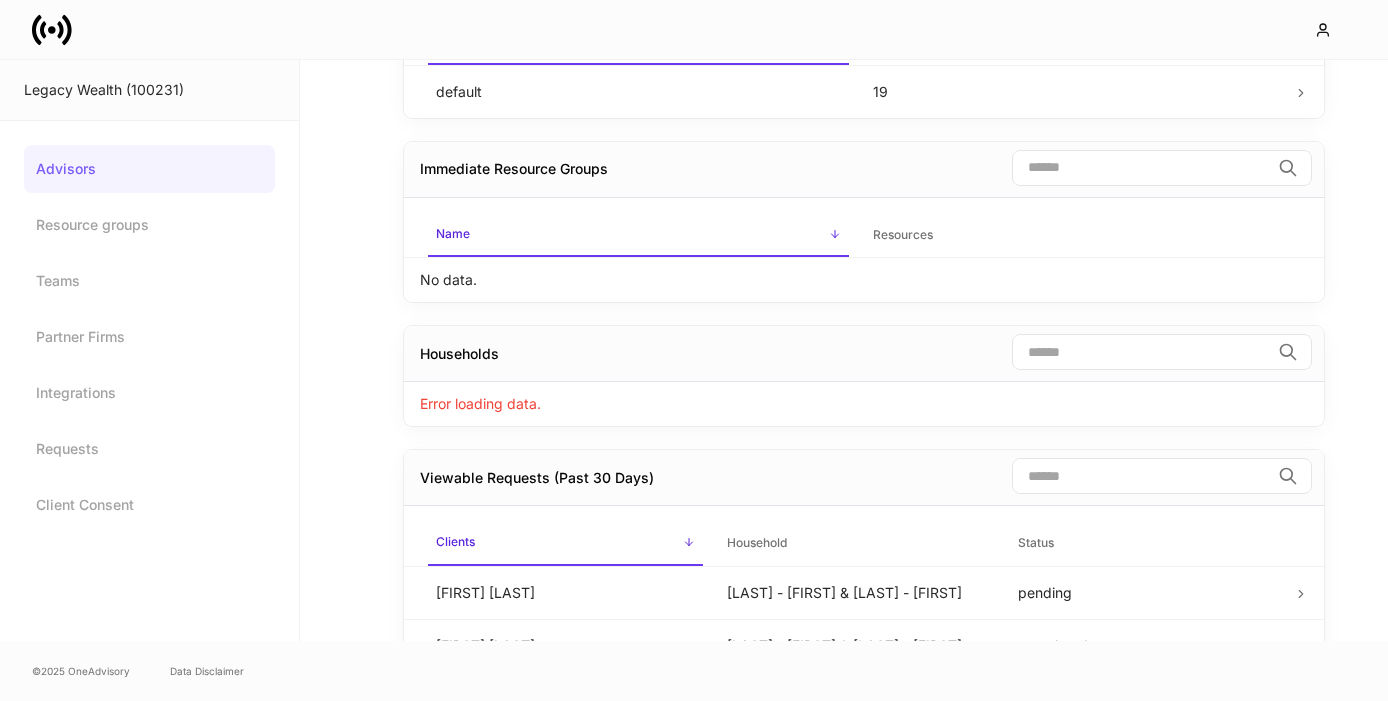 scroll, scrollTop: 327, scrollLeft: 0, axis: vertical 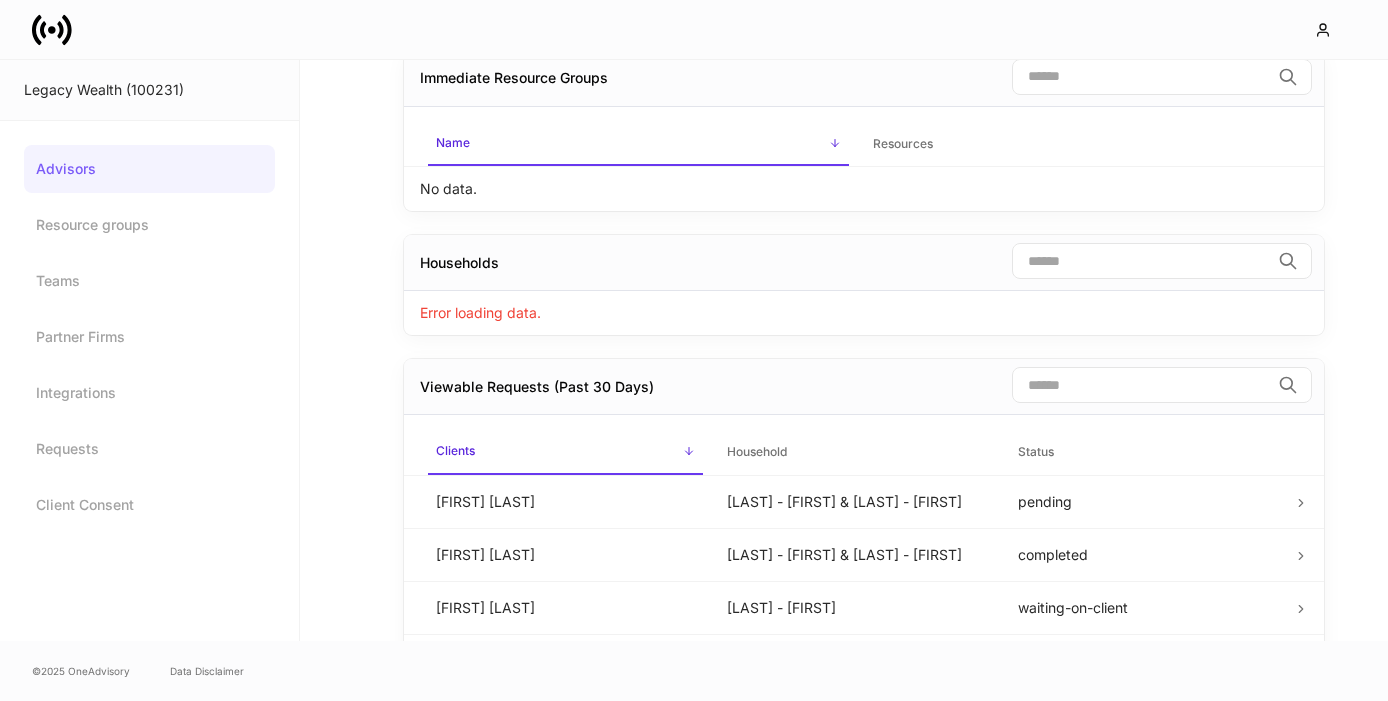 click at bounding box center (1141, 261) 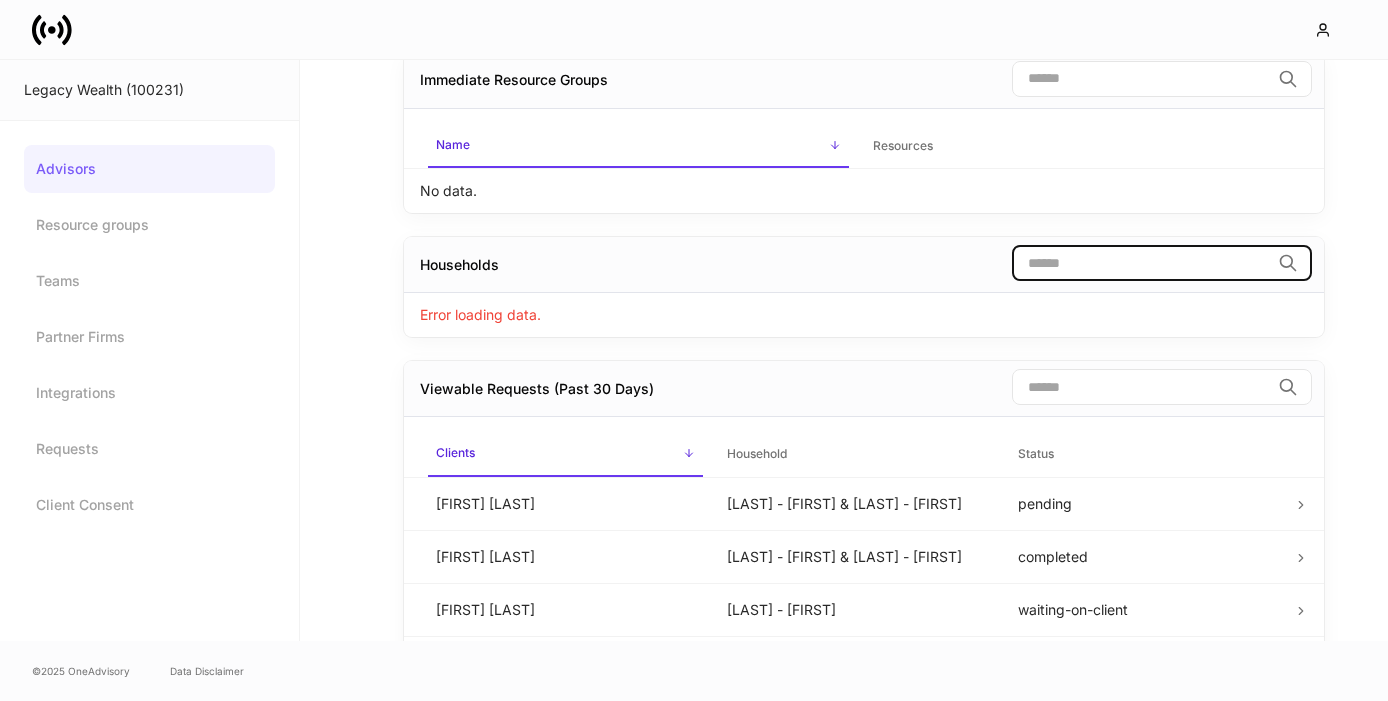scroll, scrollTop: 322, scrollLeft: 0, axis: vertical 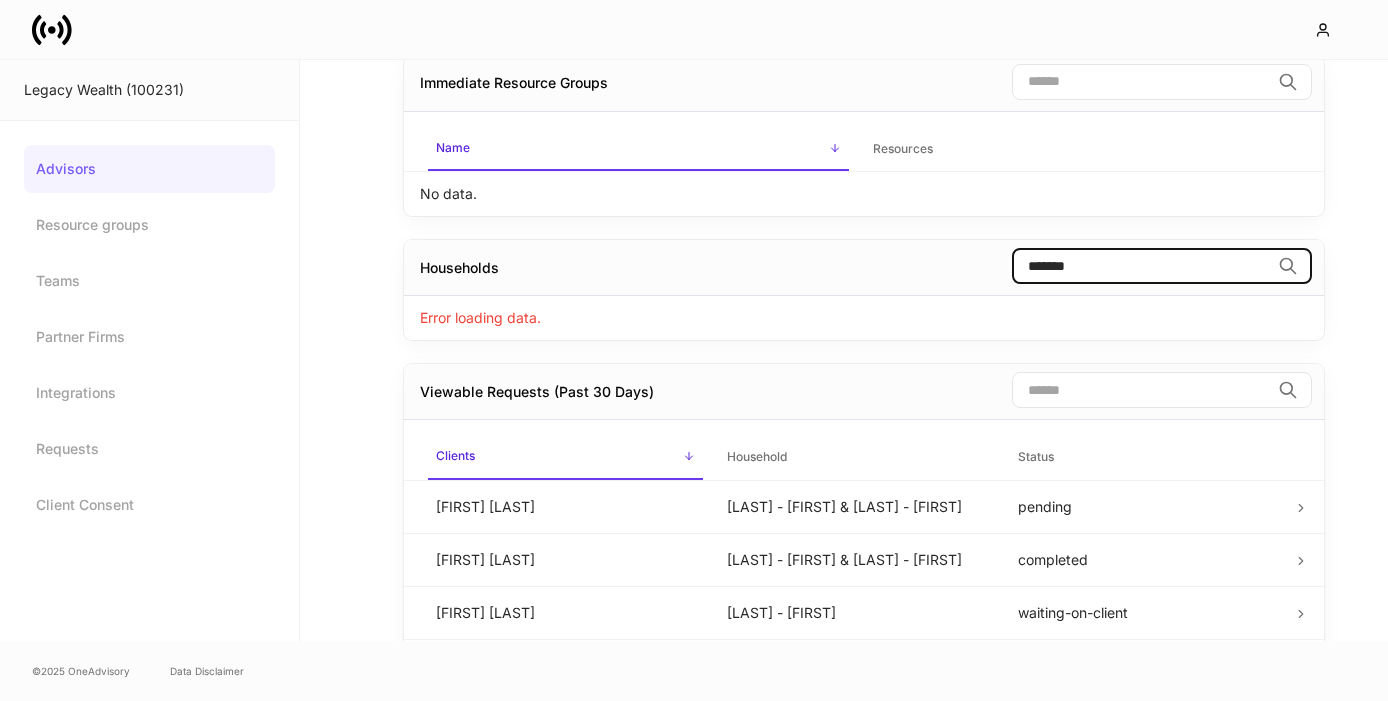 type on "*******" 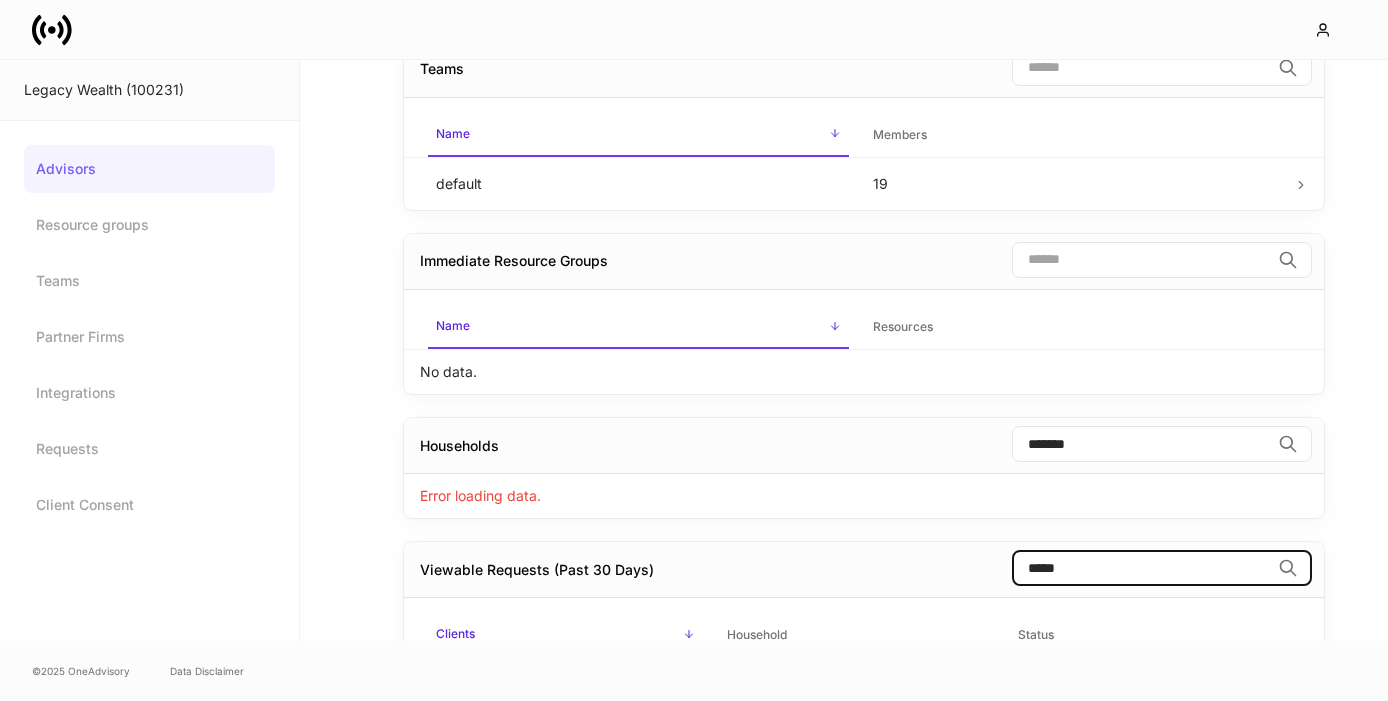 scroll, scrollTop: 0, scrollLeft: 0, axis: both 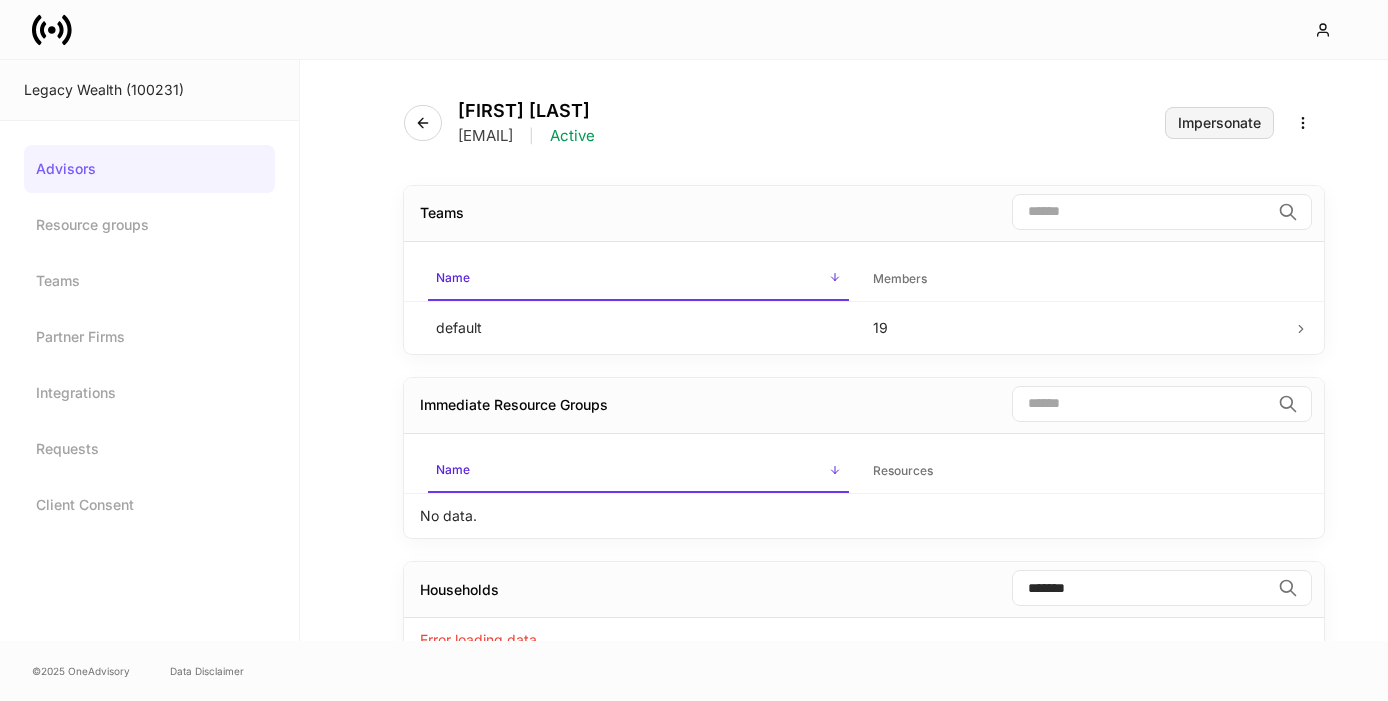 type on "*****" 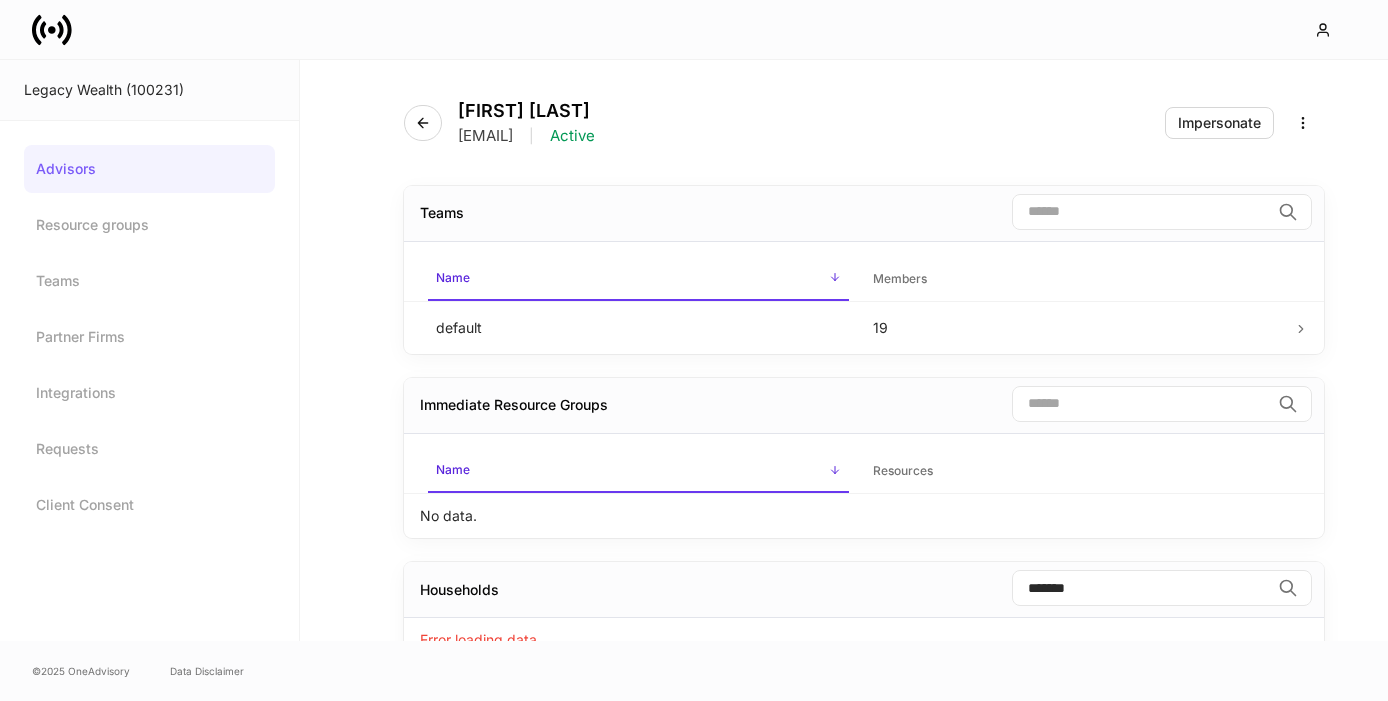 click on "Advisors" at bounding box center (149, 169) 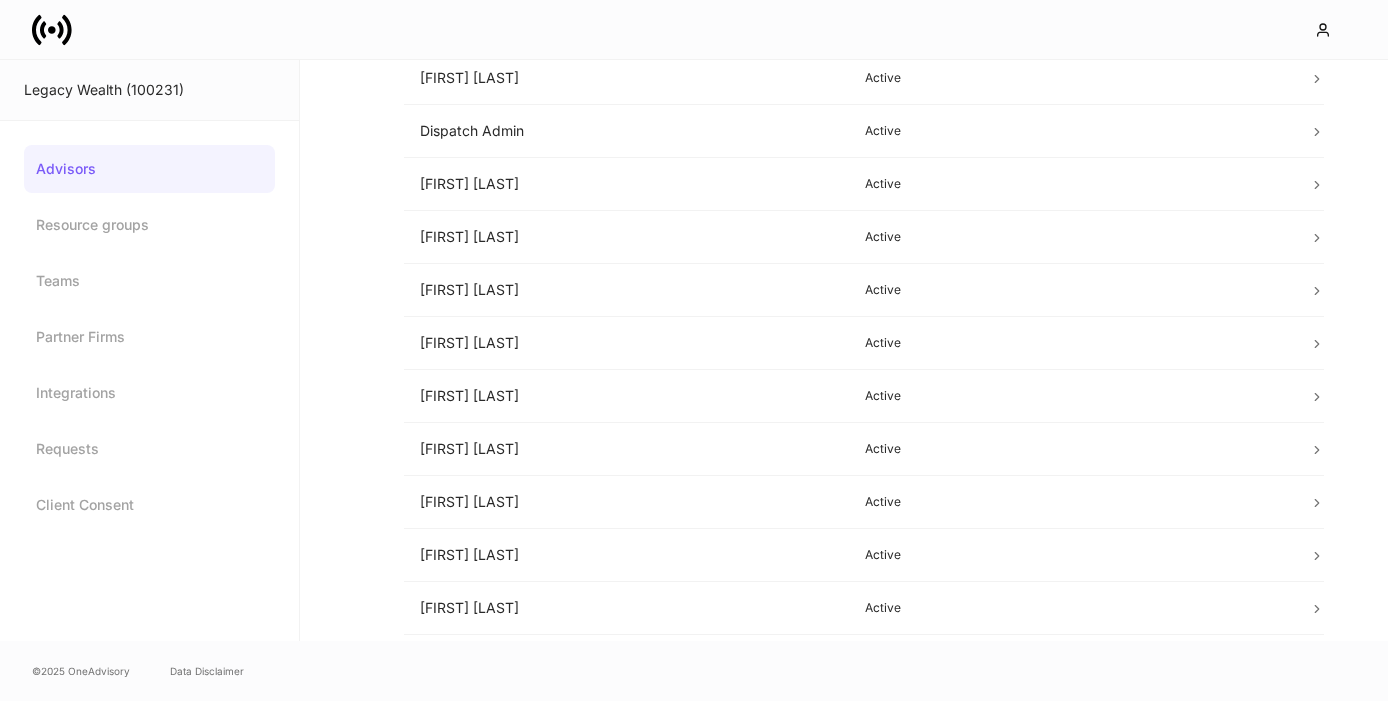 click on "Jess Lickteig" at bounding box center [626, 396] 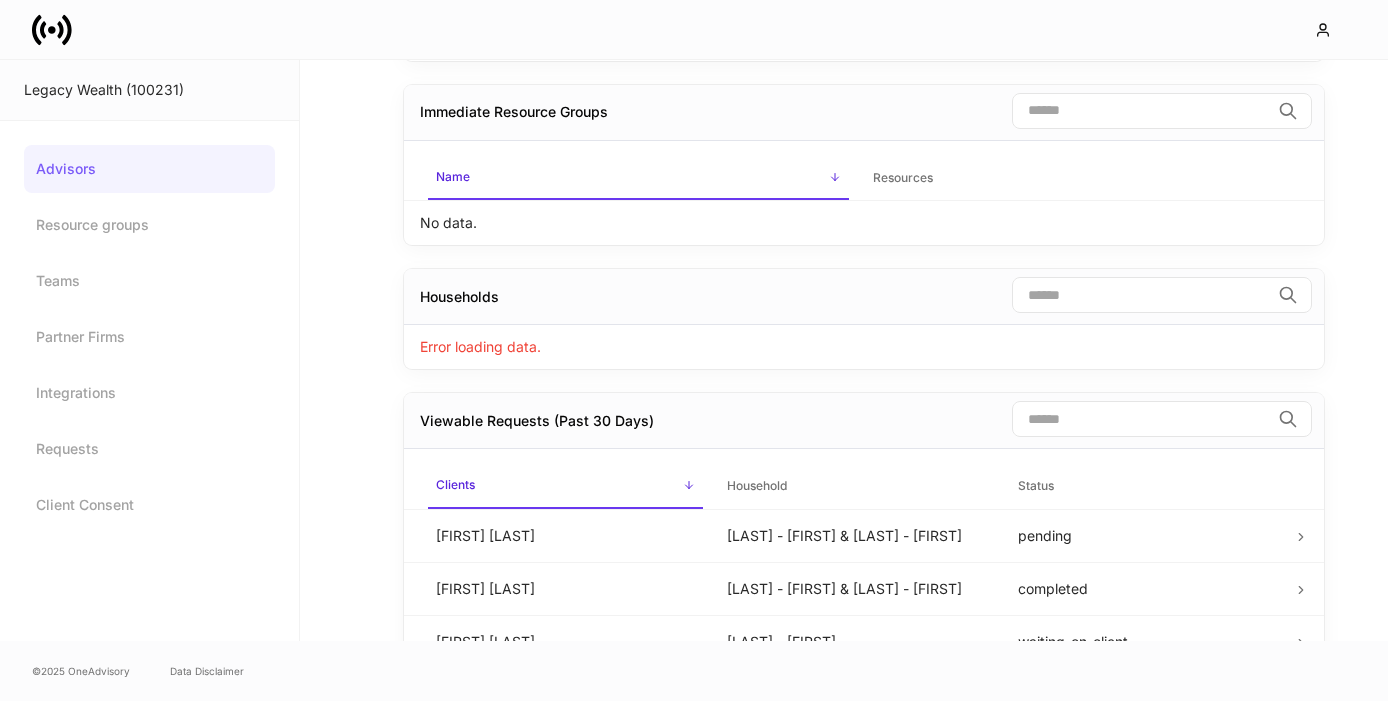 scroll, scrollTop: 0, scrollLeft: 0, axis: both 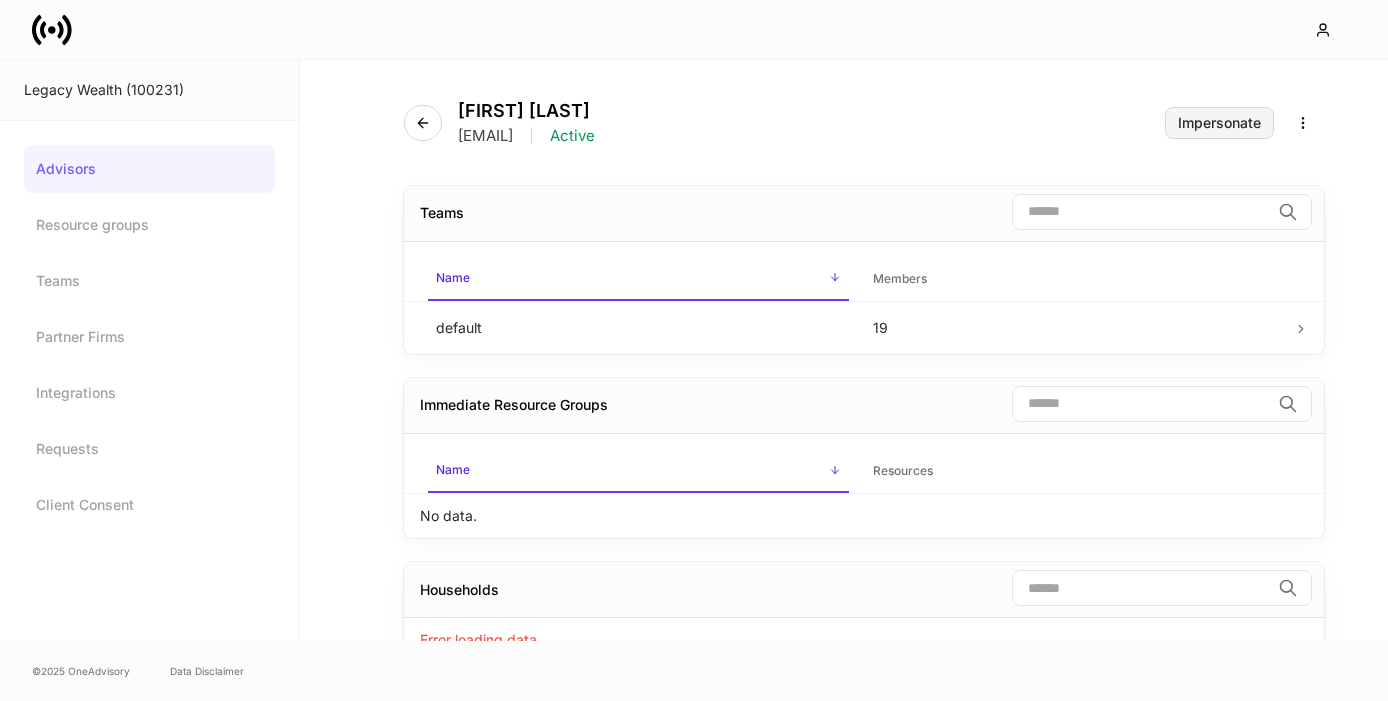 click on "Impersonate" at bounding box center (1219, 123) 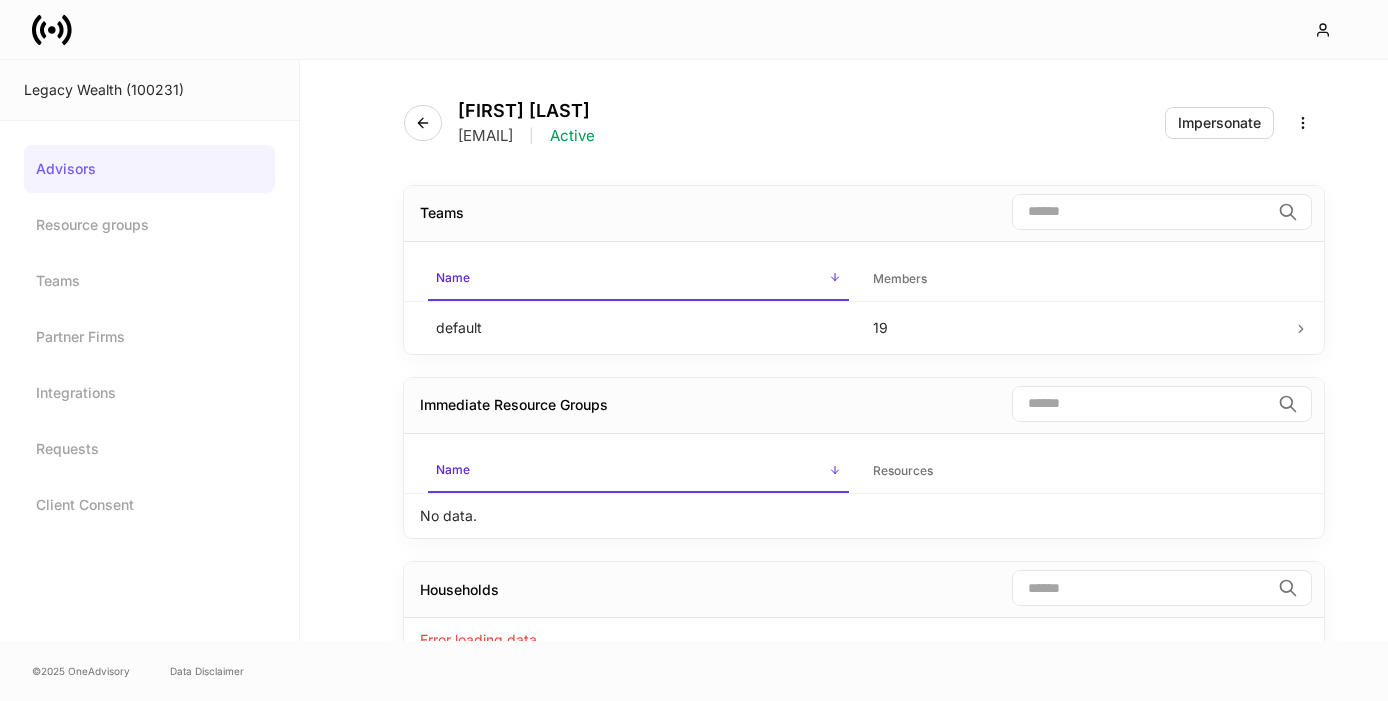 click 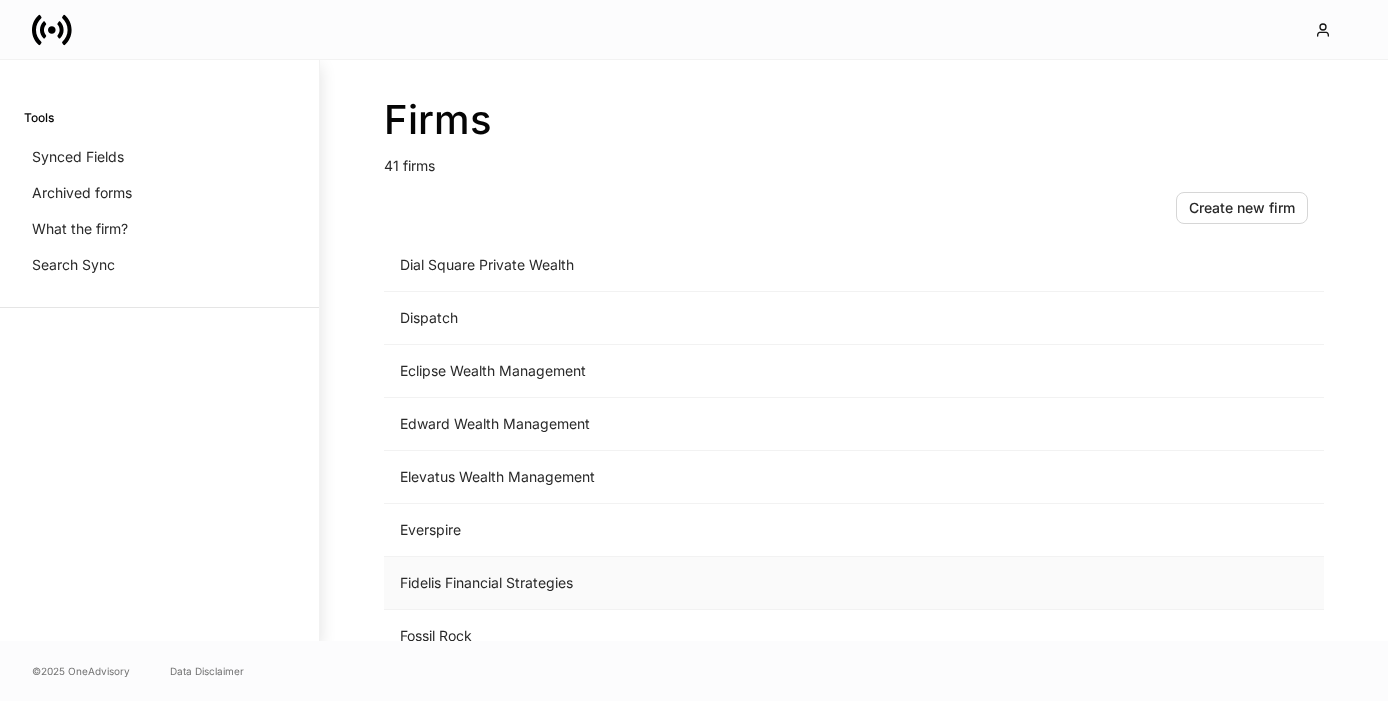 scroll, scrollTop: 971, scrollLeft: 0, axis: vertical 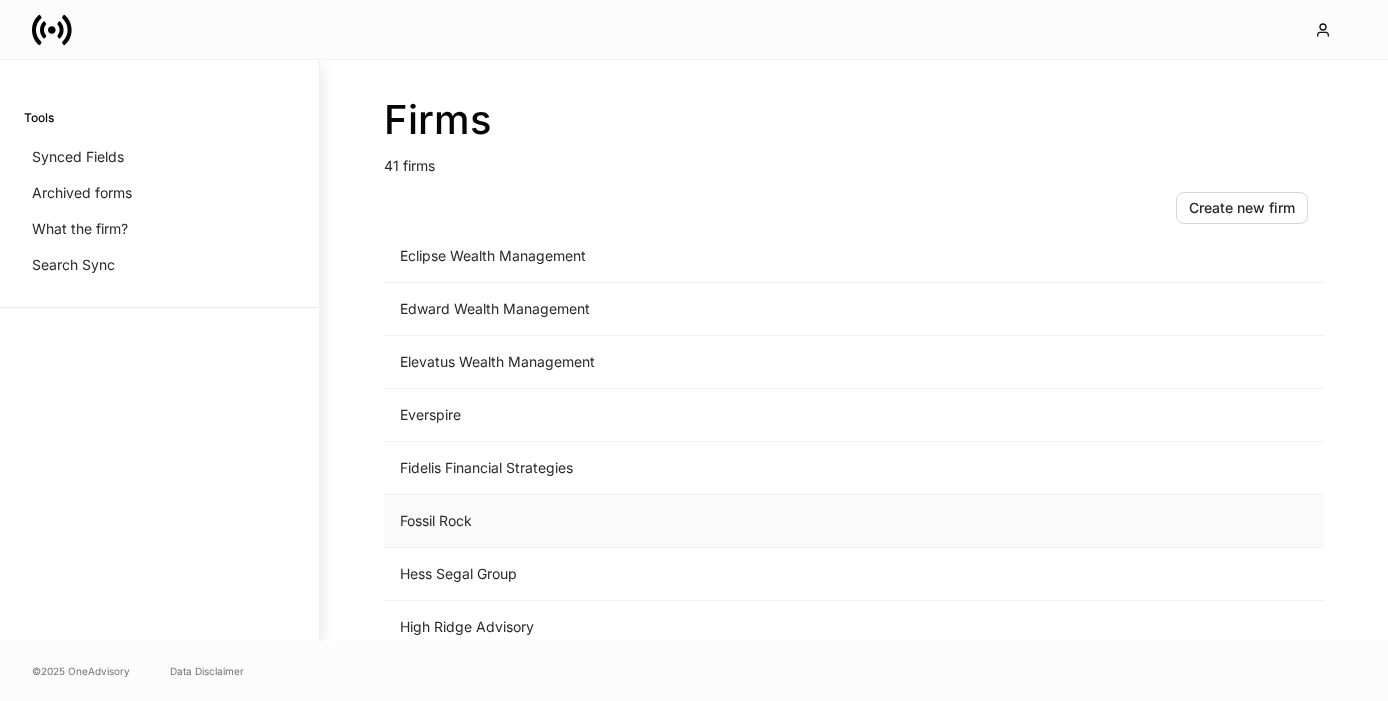 click on "Fossil Rock" at bounding box center [688, 521] 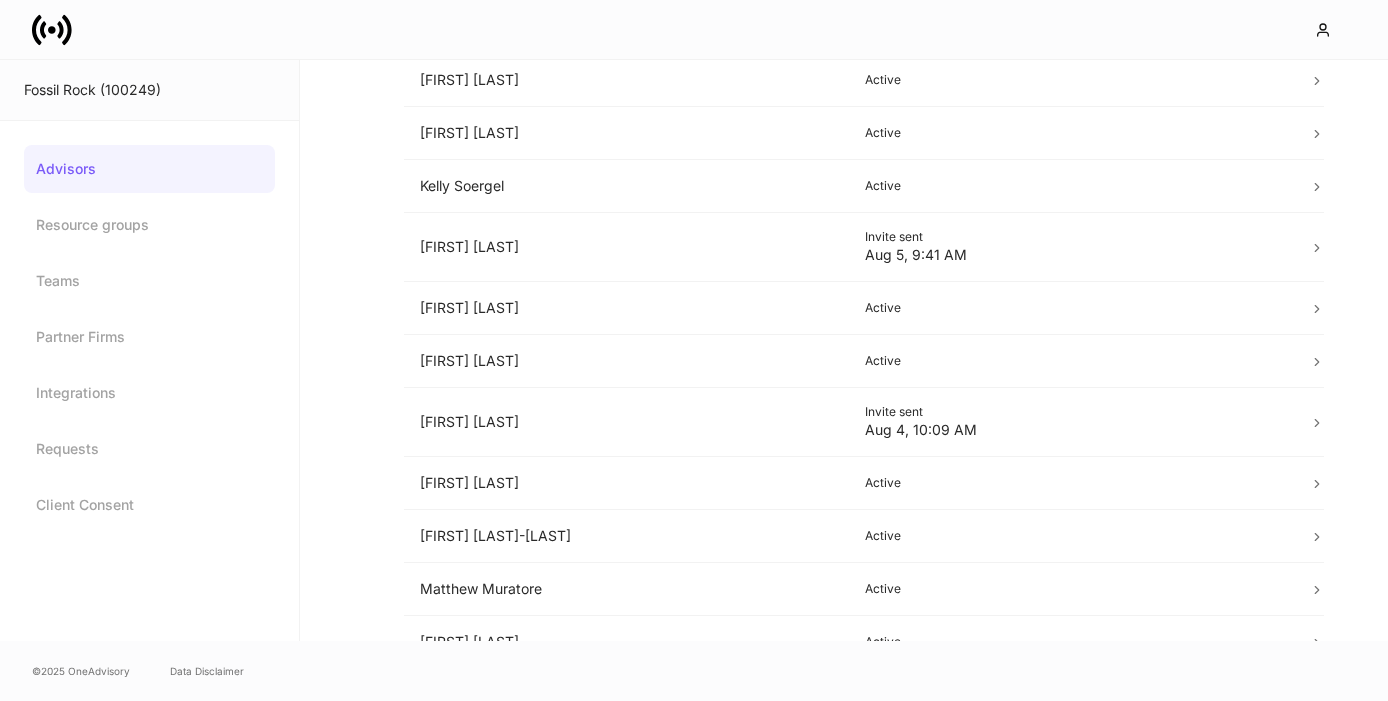 scroll, scrollTop: 696, scrollLeft: 0, axis: vertical 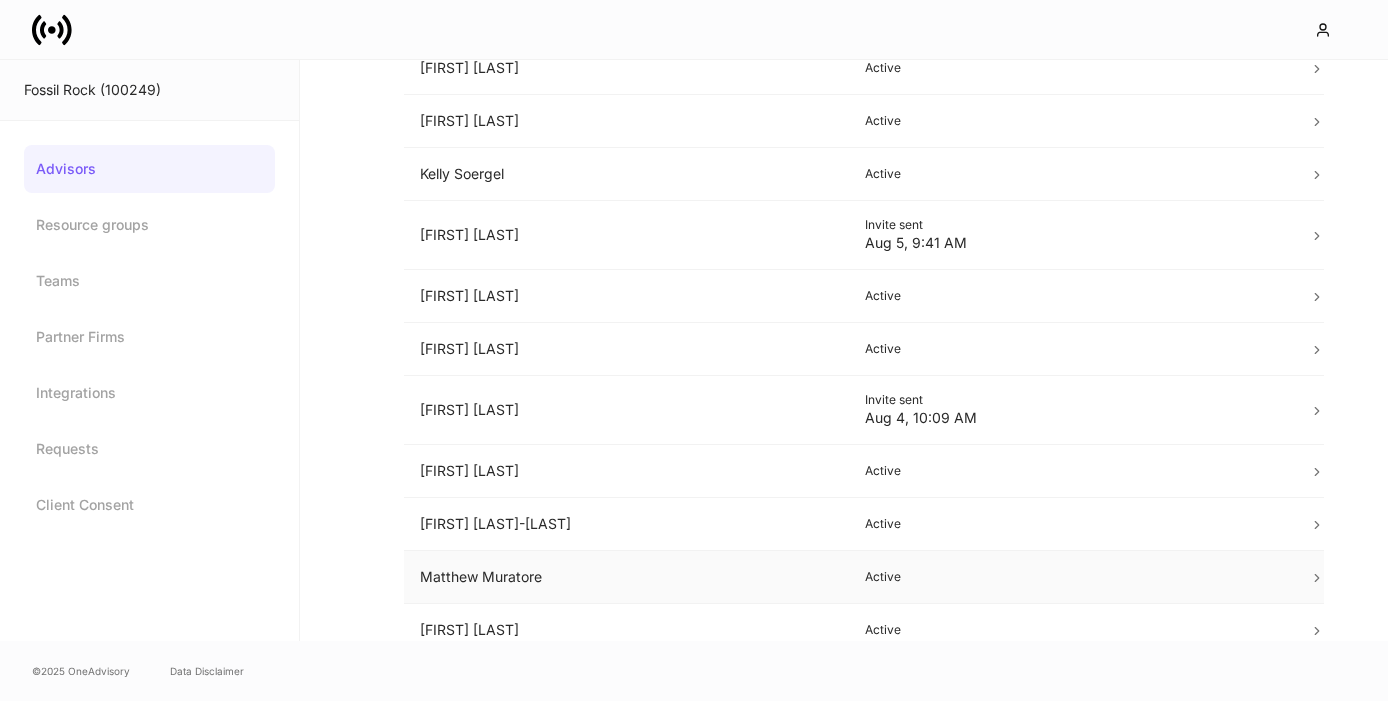 click on "Matthew Muratore" at bounding box center [626, 577] 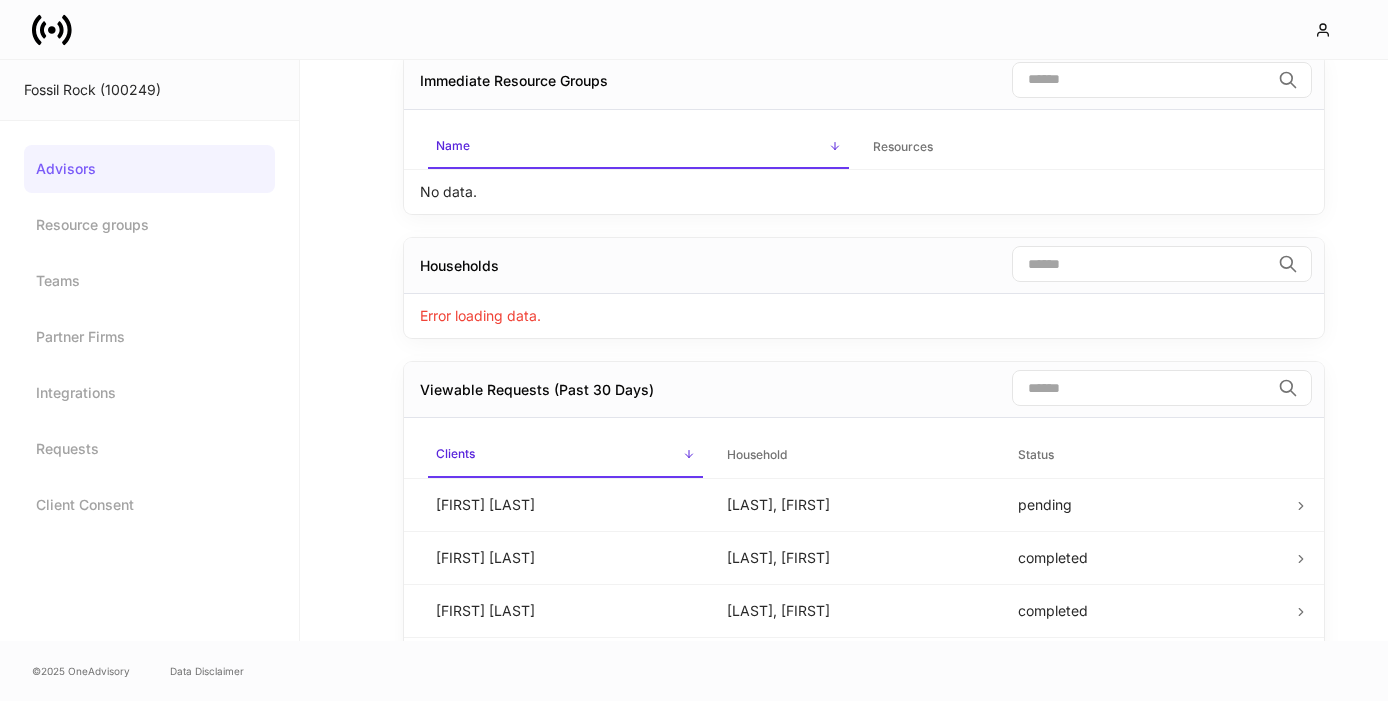 scroll, scrollTop: 0, scrollLeft: 0, axis: both 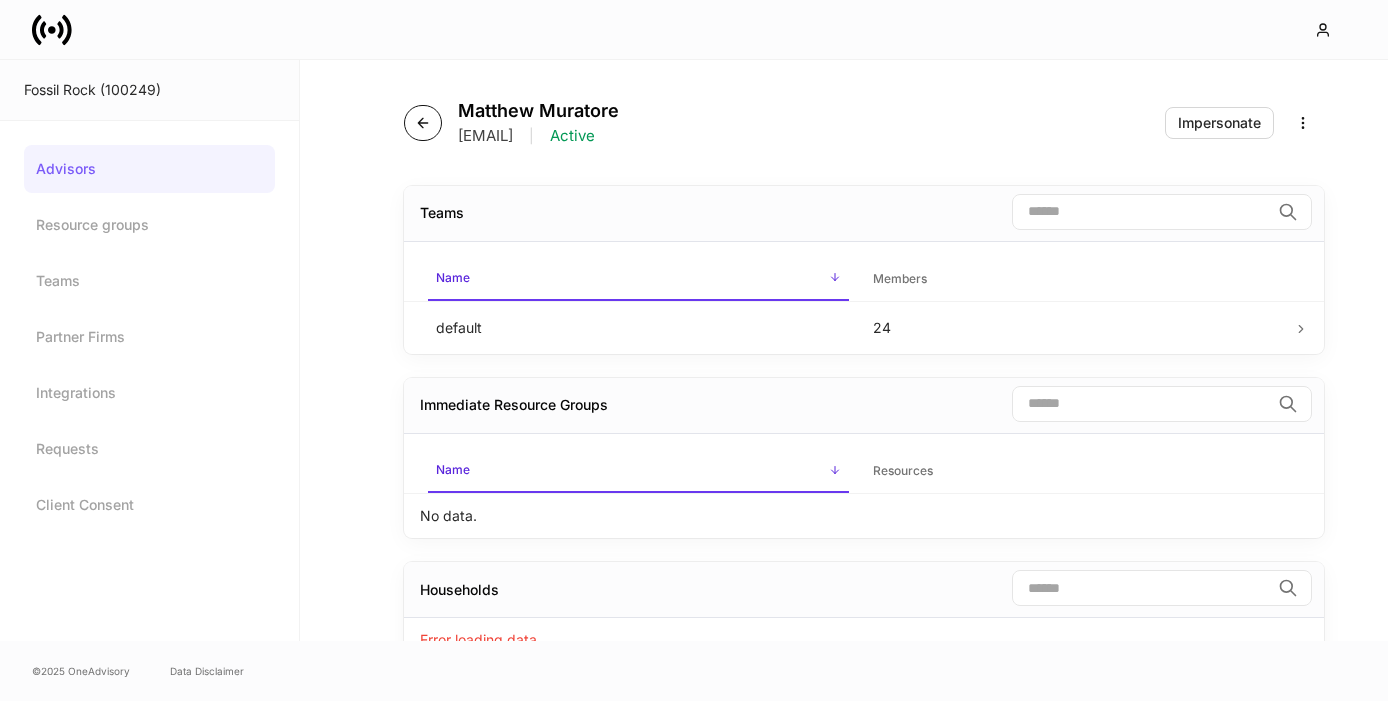click 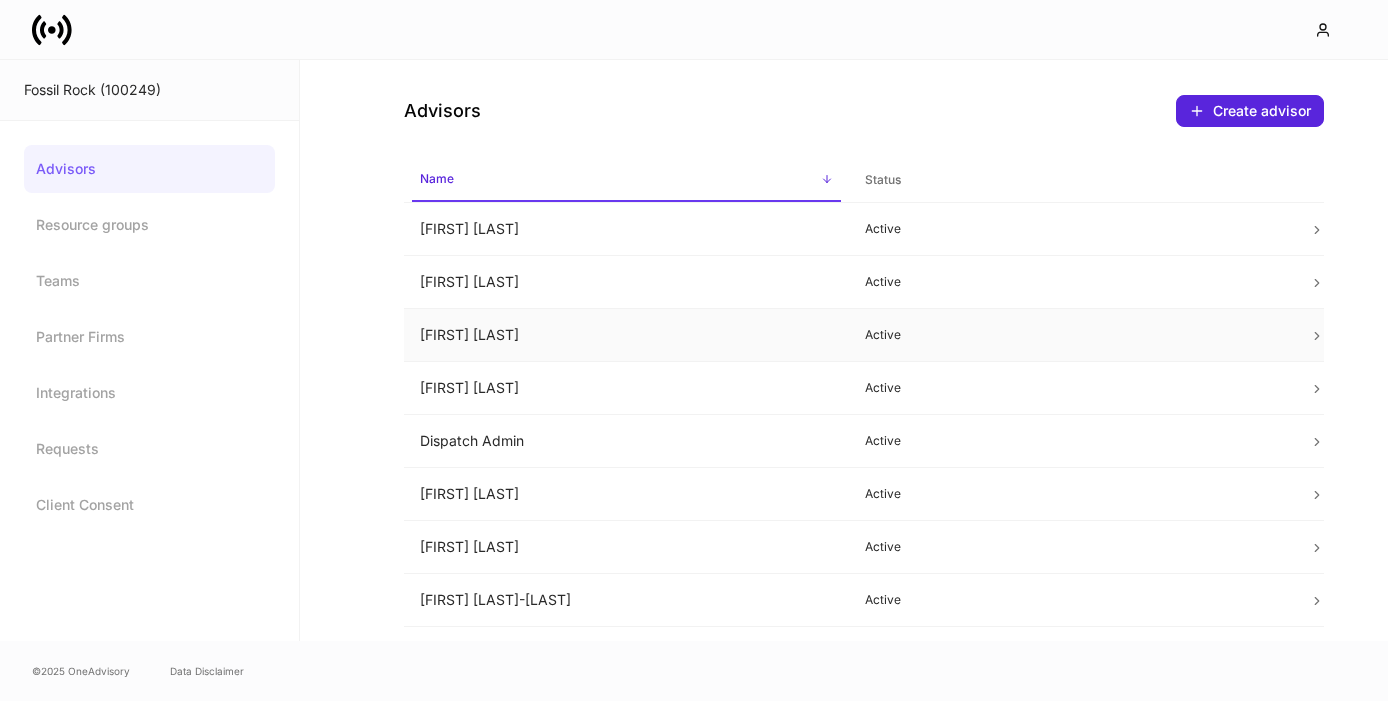 scroll, scrollTop: 0, scrollLeft: 0, axis: both 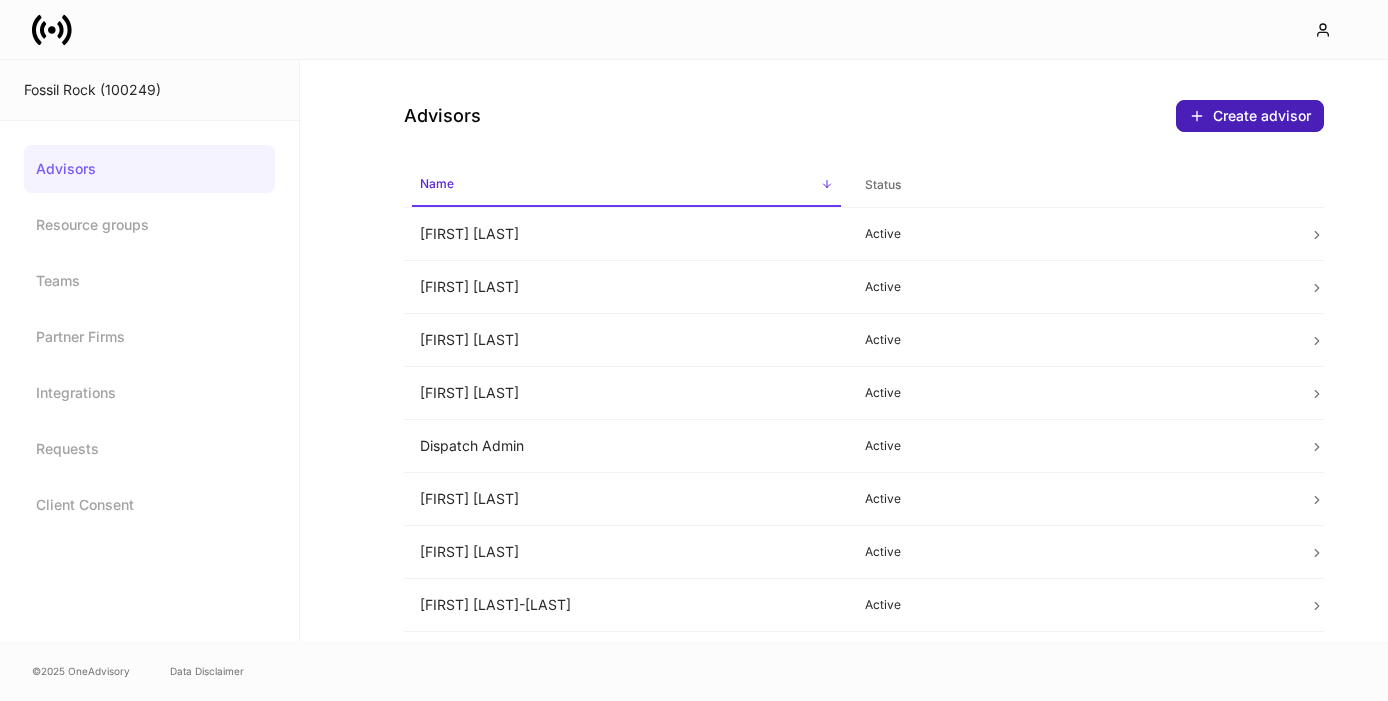 click on "Create advisor" at bounding box center [1250, 116] 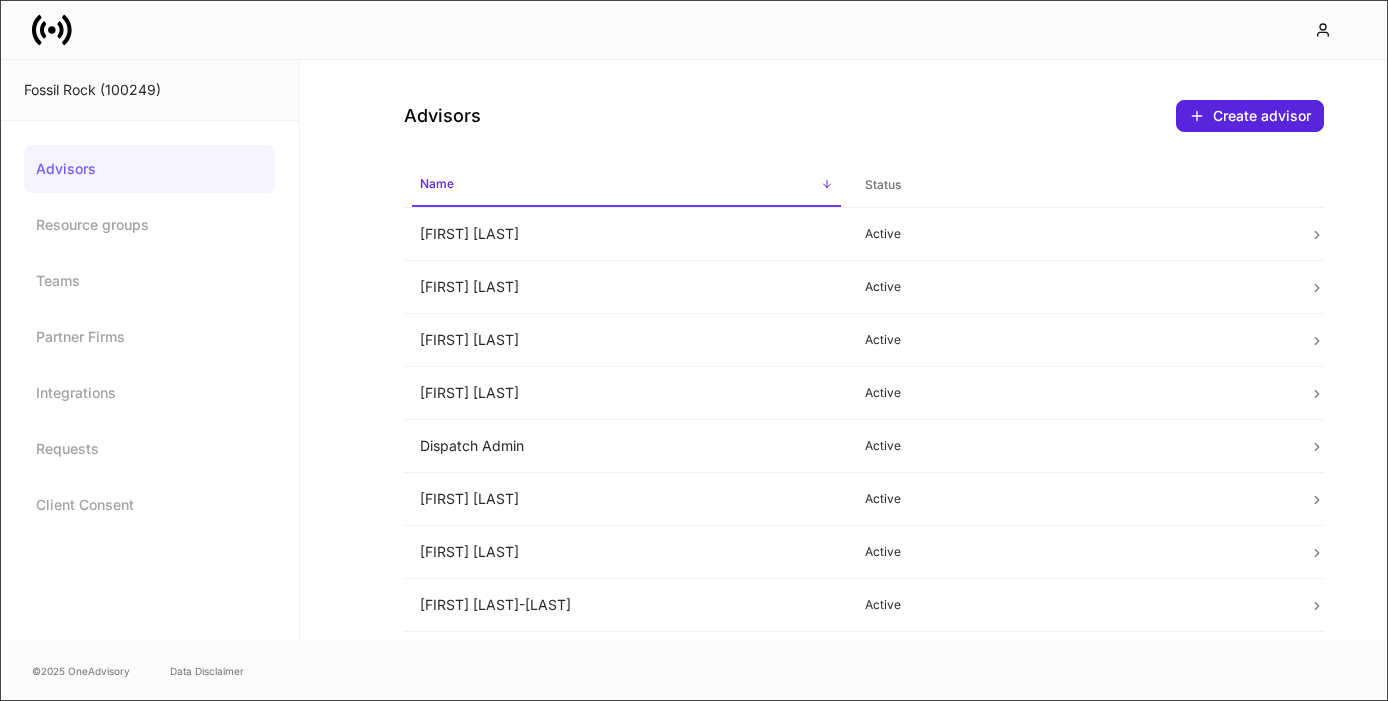 click at bounding box center [708, 2498] 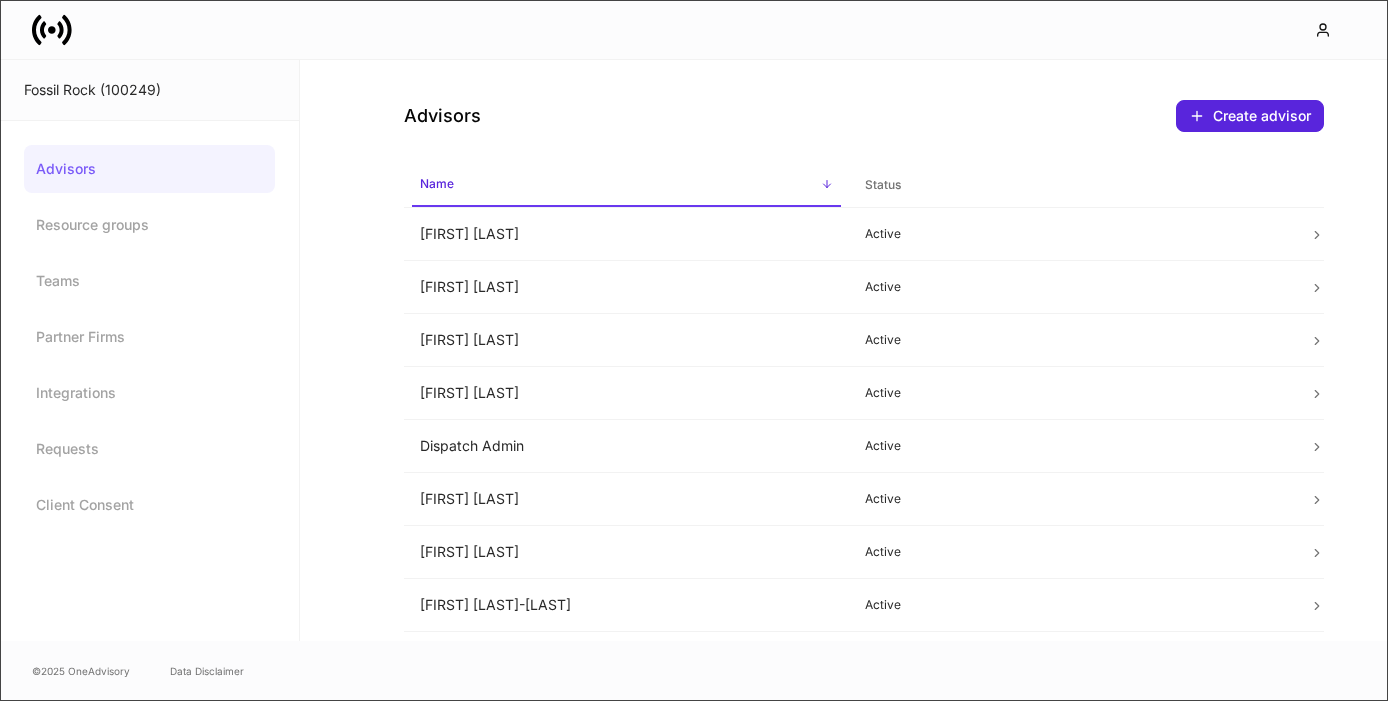type on "**********" 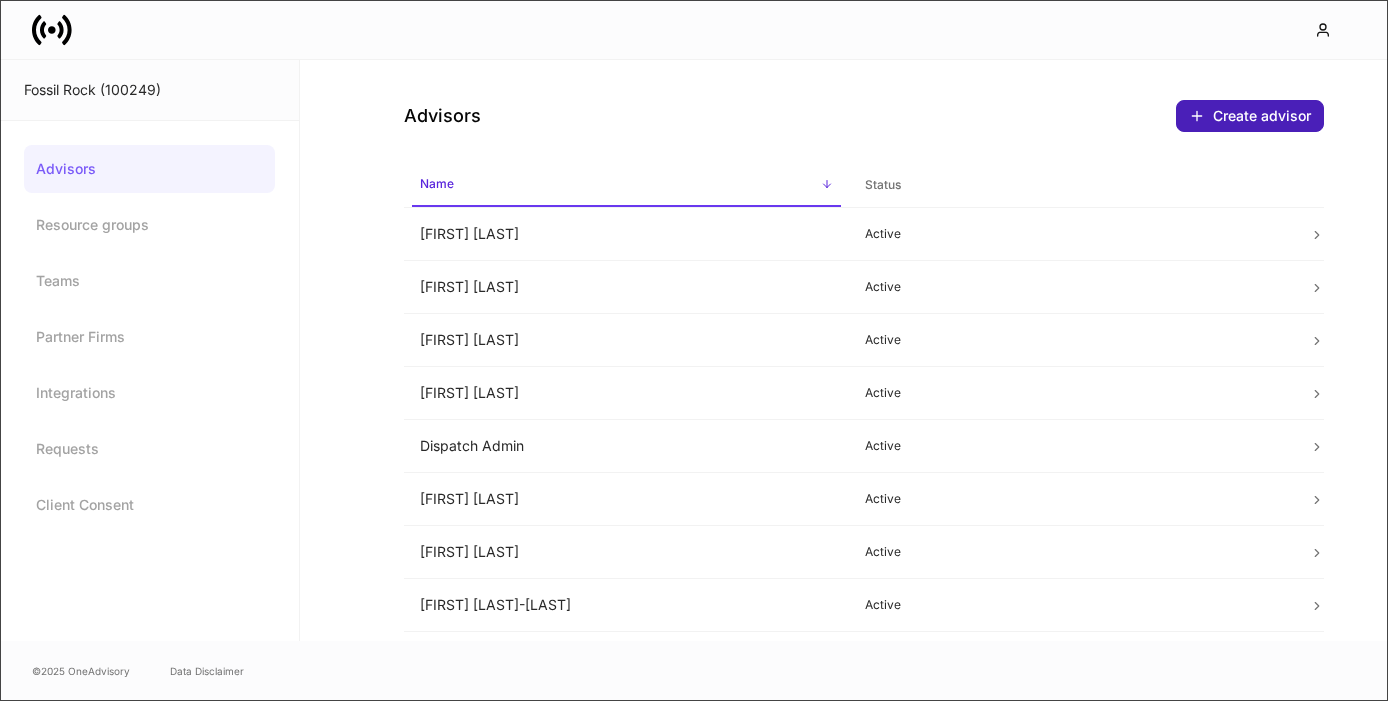 type 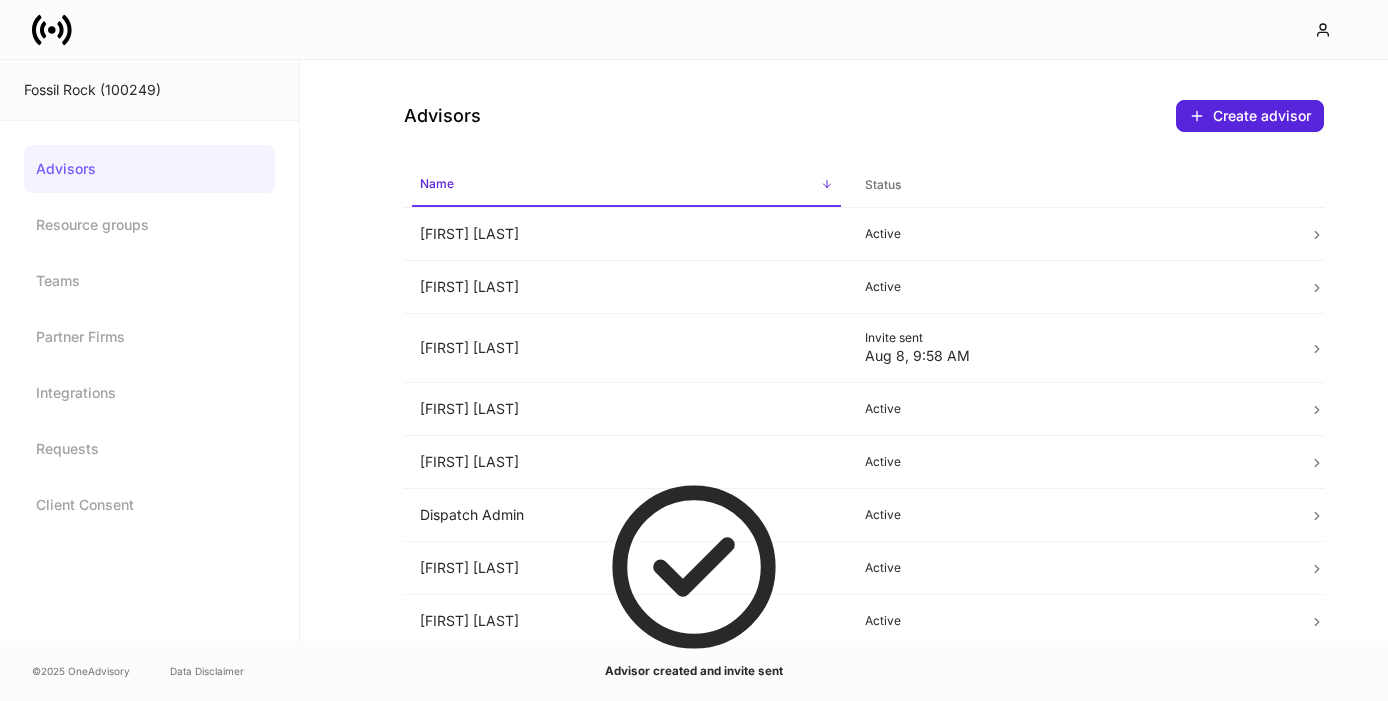 click 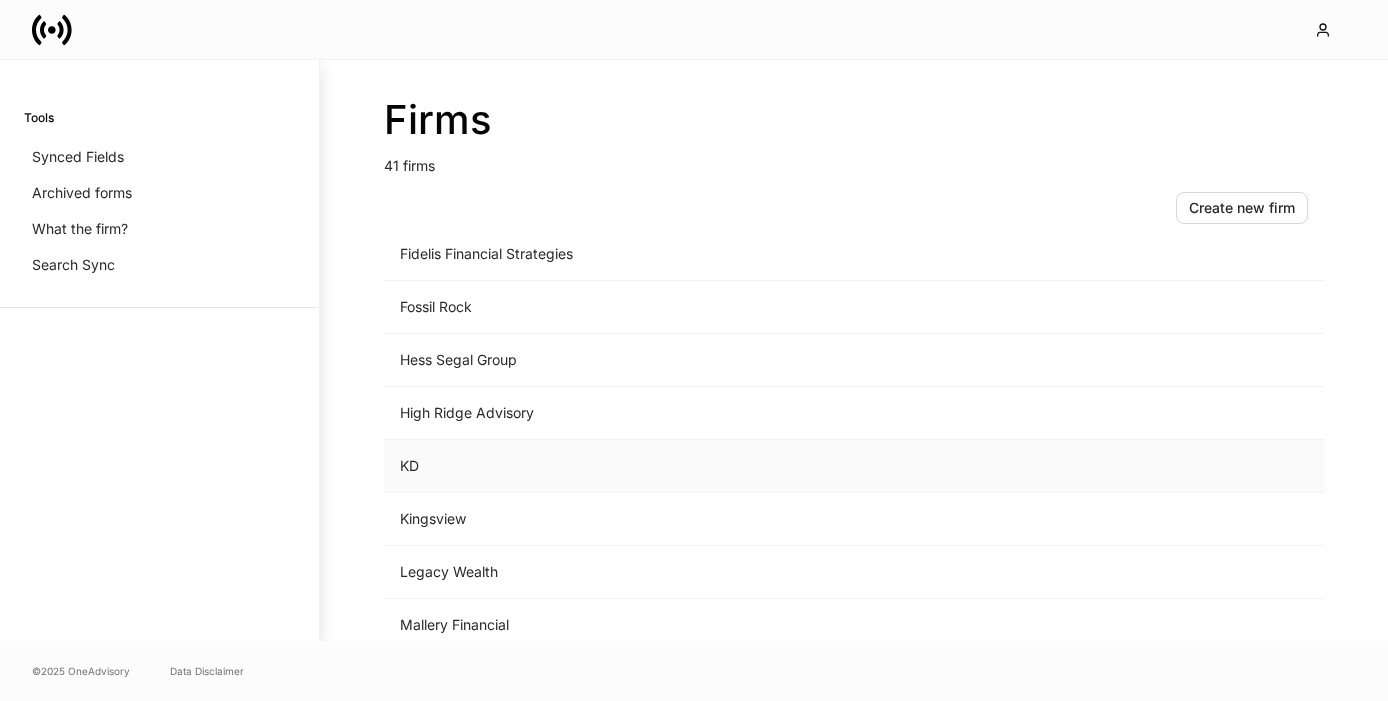 scroll, scrollTop: 1209, scrollLeft: 0, axis: vertical 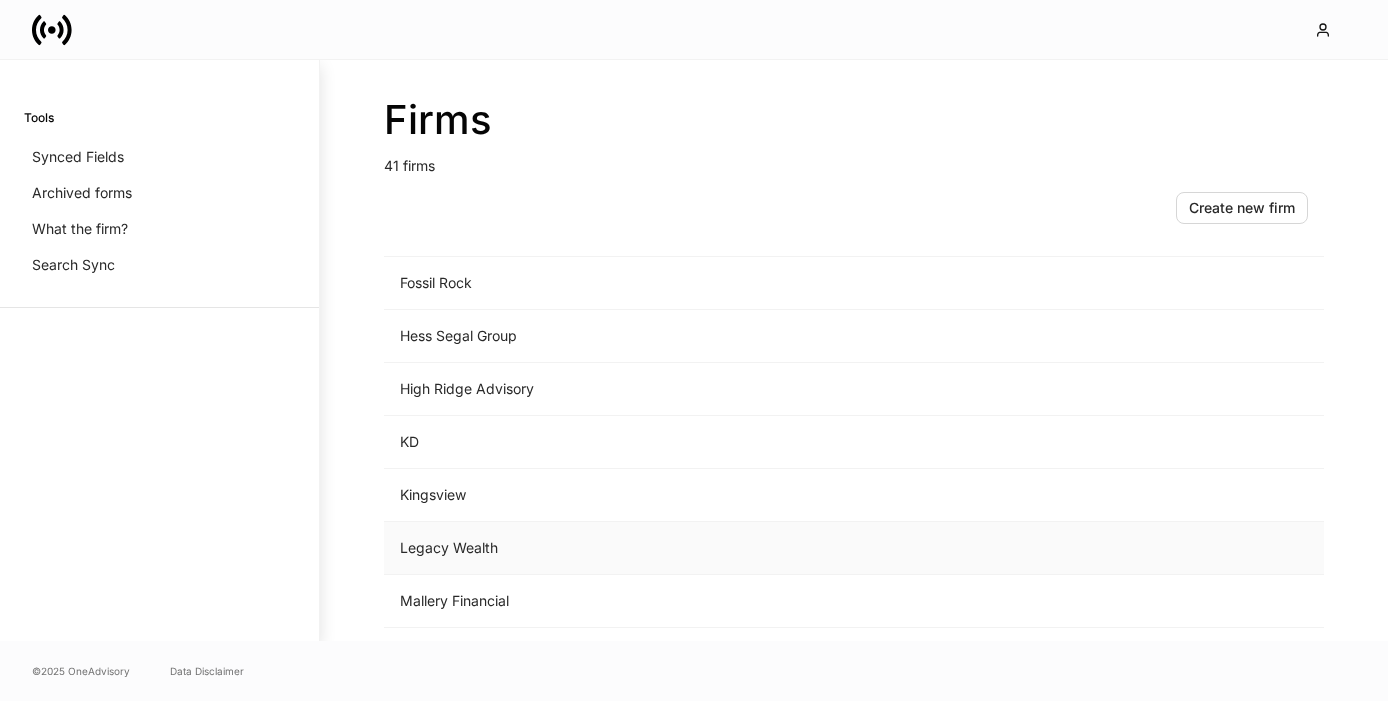 click on "Legacy Wealth" at bounding box center (688, 548) 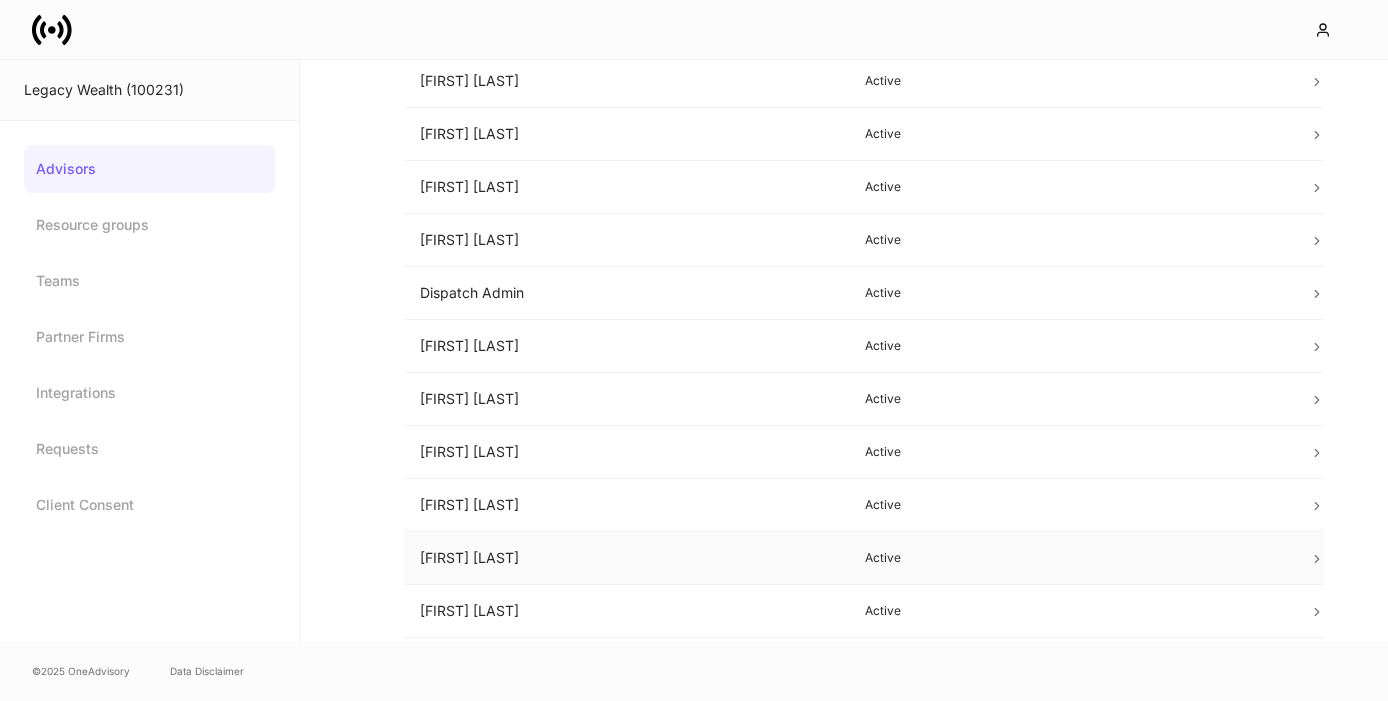click on "Jess Lickteig" at bounding box center (626, 558) 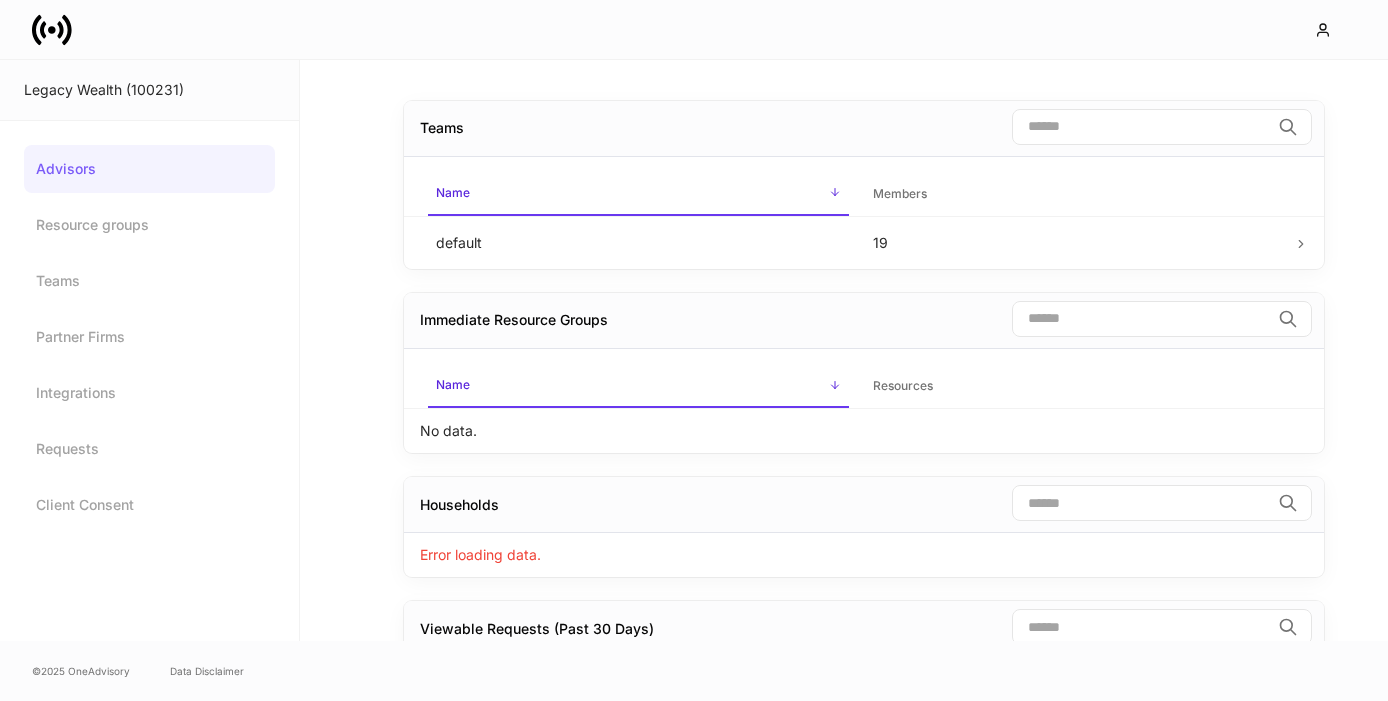 scroll, scrollTop: 0, scrollLeft: 0, axis: both 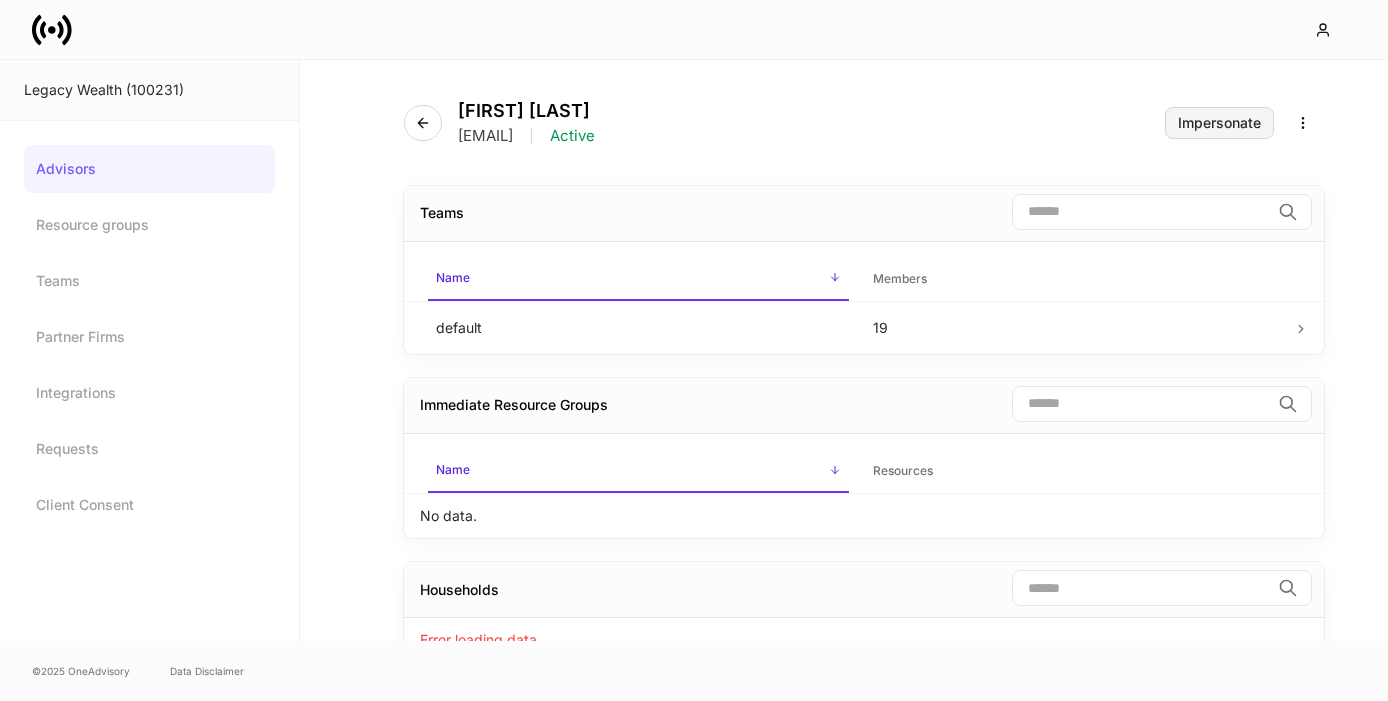 click on "Impersonate" at bounding box center (1219, 123) 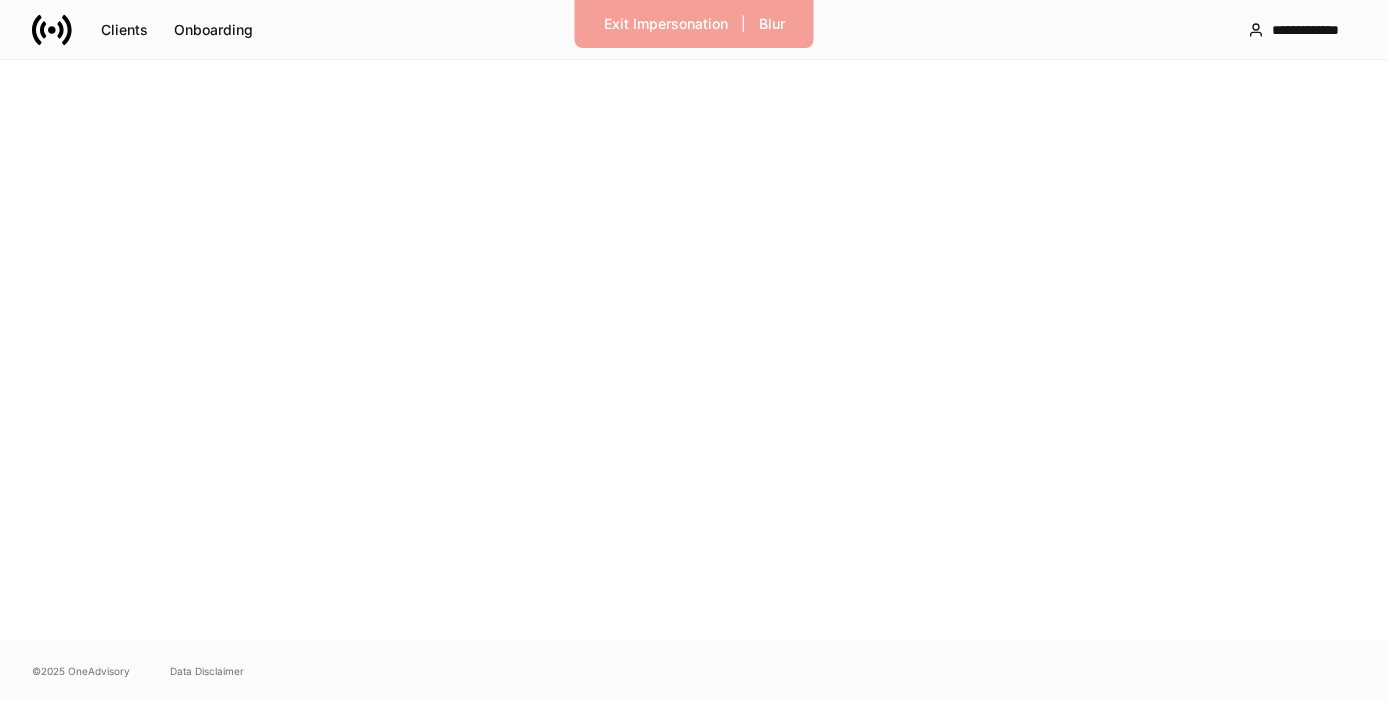 scroll, scrollTop: 0, scrollLeft: 0, axis: both 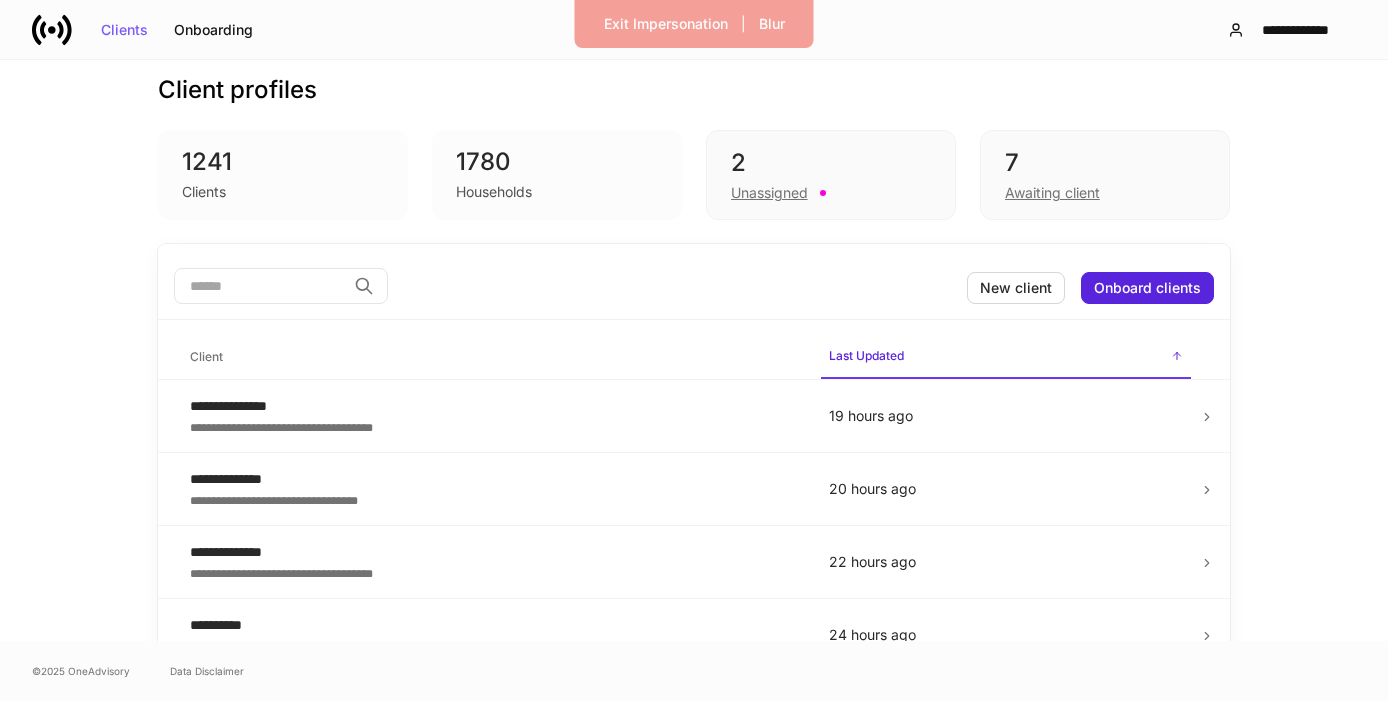 click at bounding box center [260, 286] 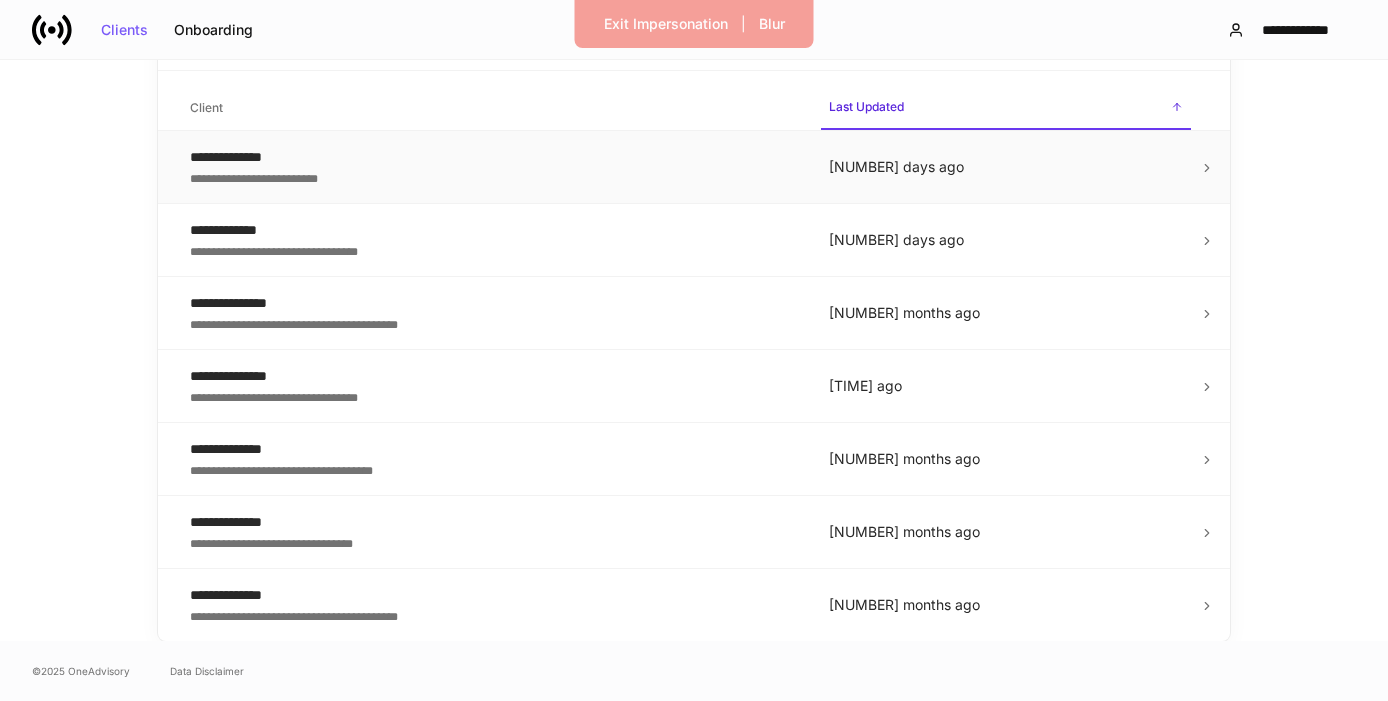 scroll, scrollTop: 0, scrollLeft: 0, axis: both 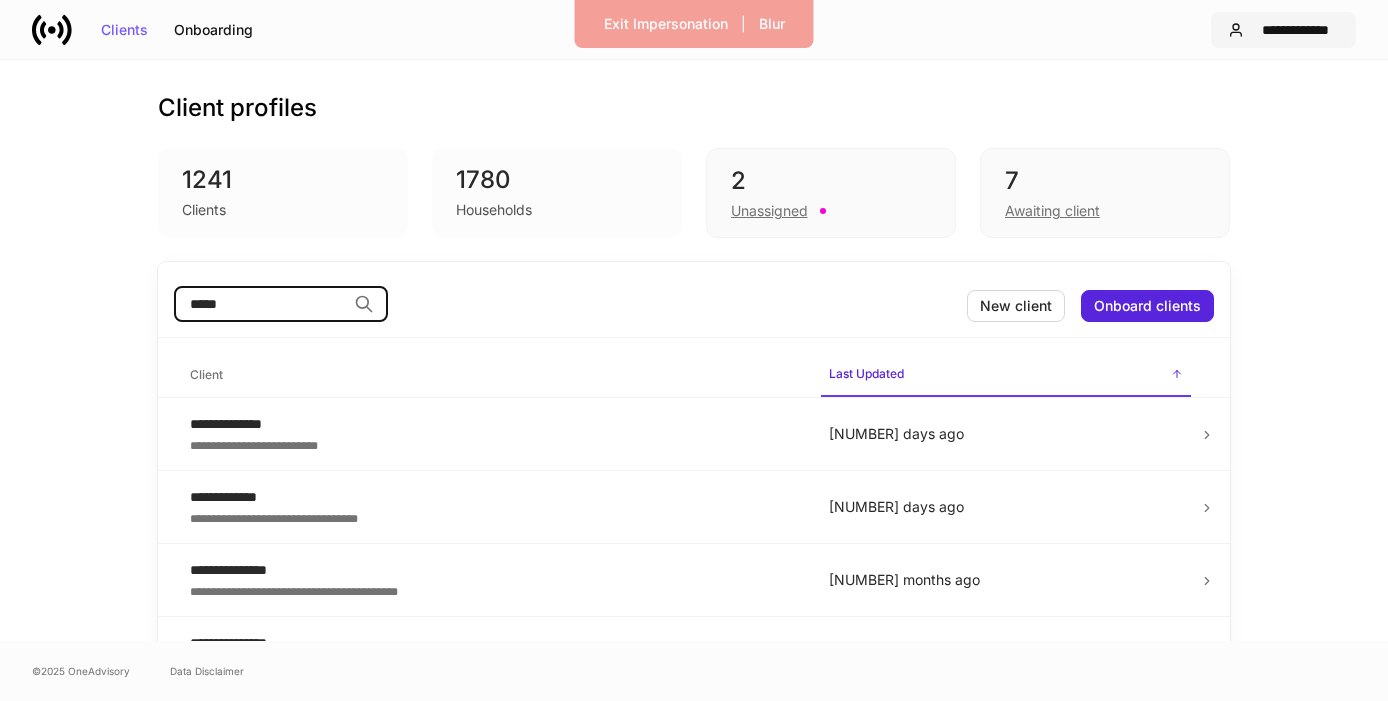 type on "*****" 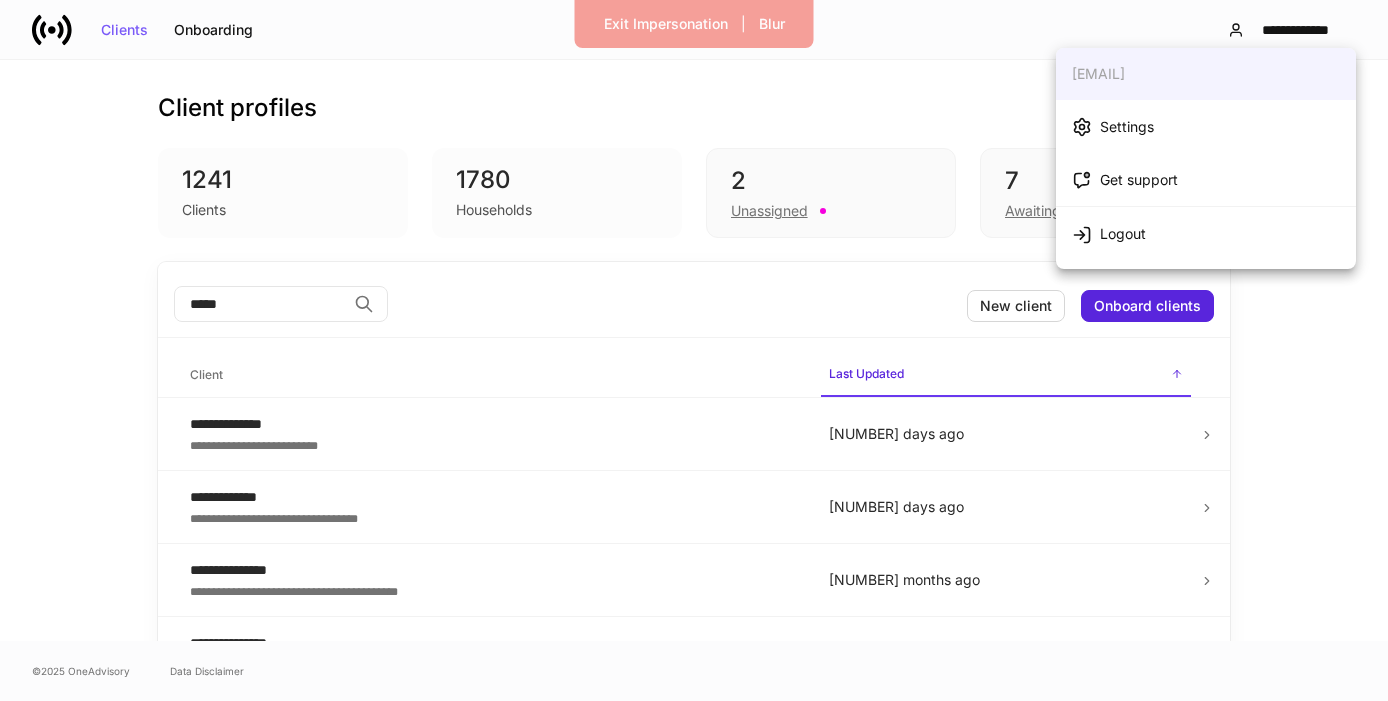 drag, startPoint x: 1253, startPoint y: 82, endPoint x: 1235, endPoint y: 114, distance: 36.71512 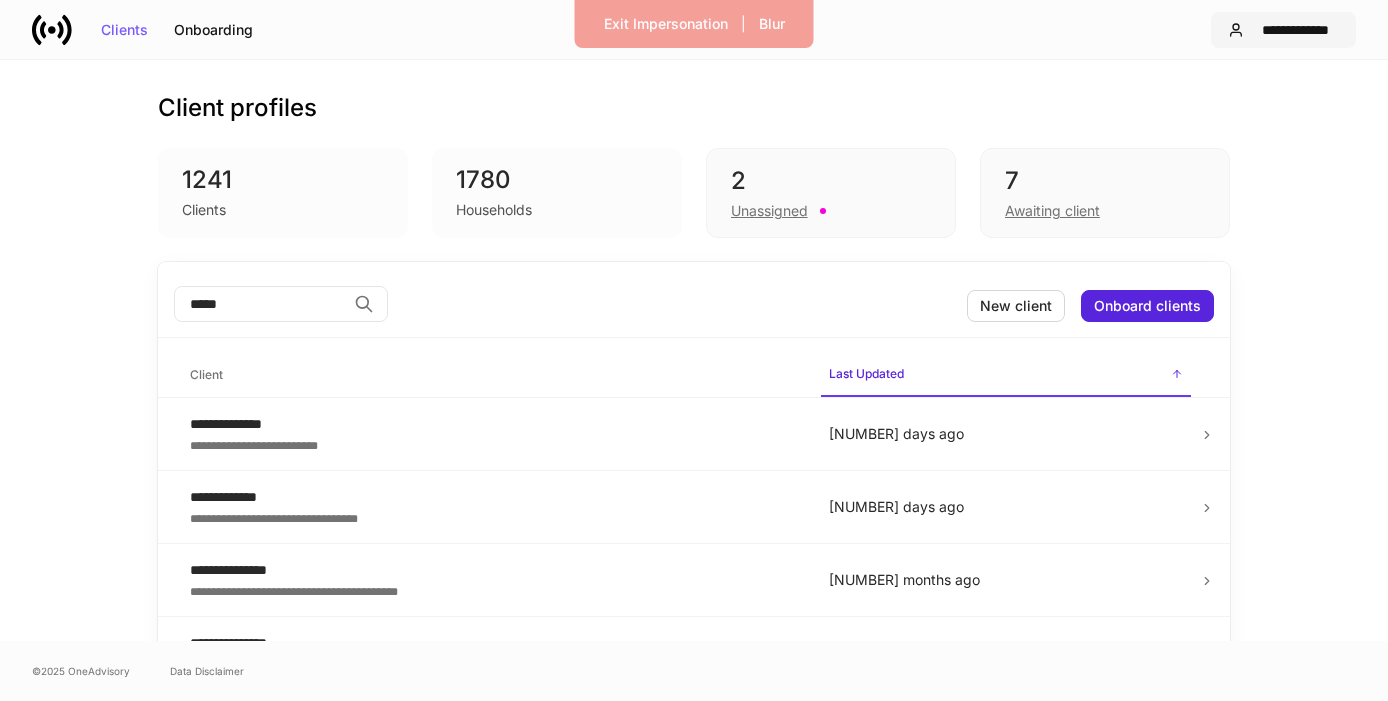 drag, startPoint x: 1280, startPoint y: 7, endPoint x: 1277, endPoint y: 19, distance: 12.369317 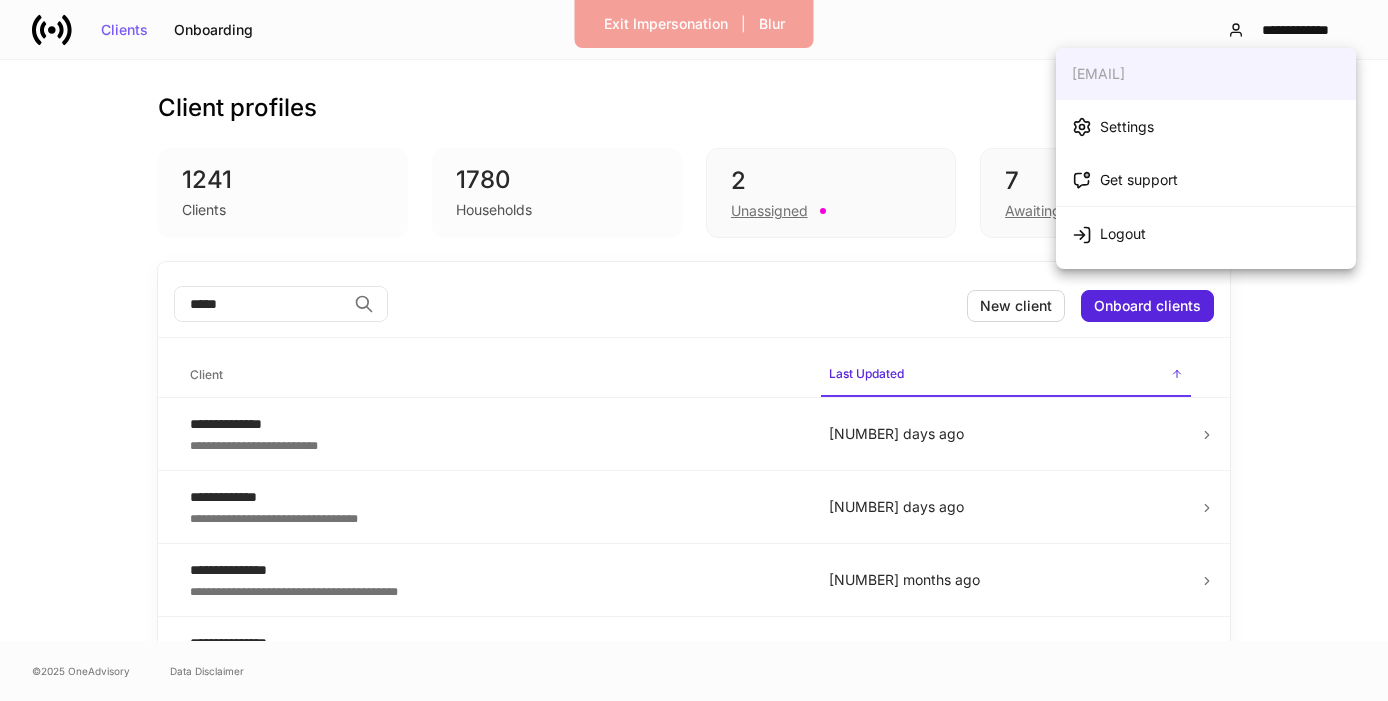 click on "Settings" at bounding box center (1206, 126) 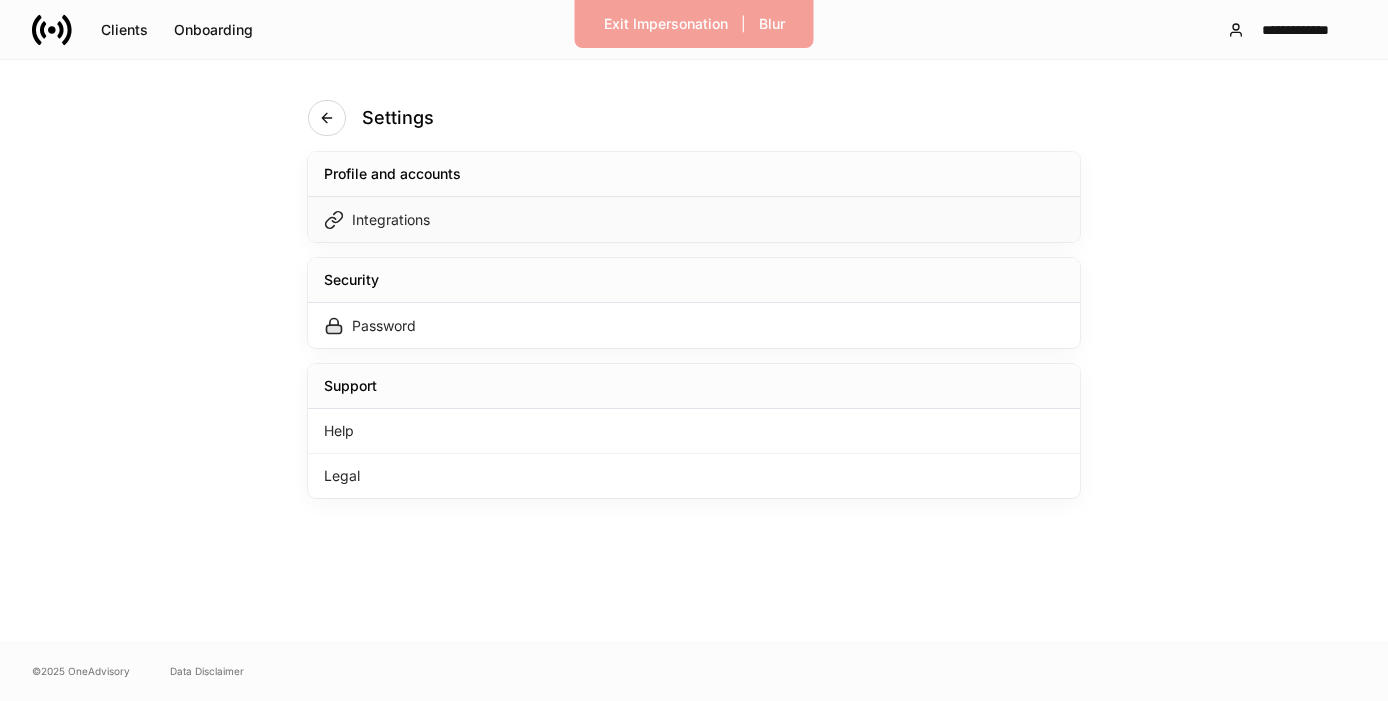 click on "Integrations" at bounding box center (694, 219) 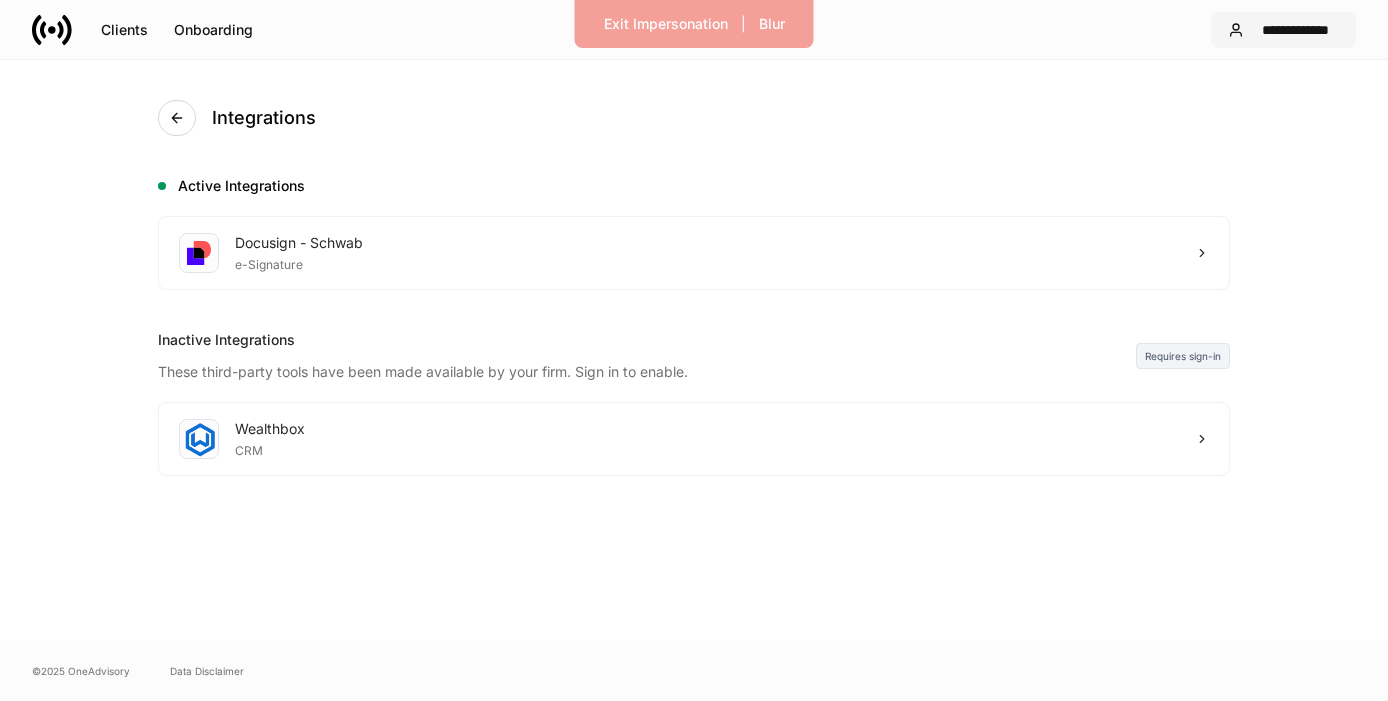 click on "**********" at bounding box center [1295, 30] 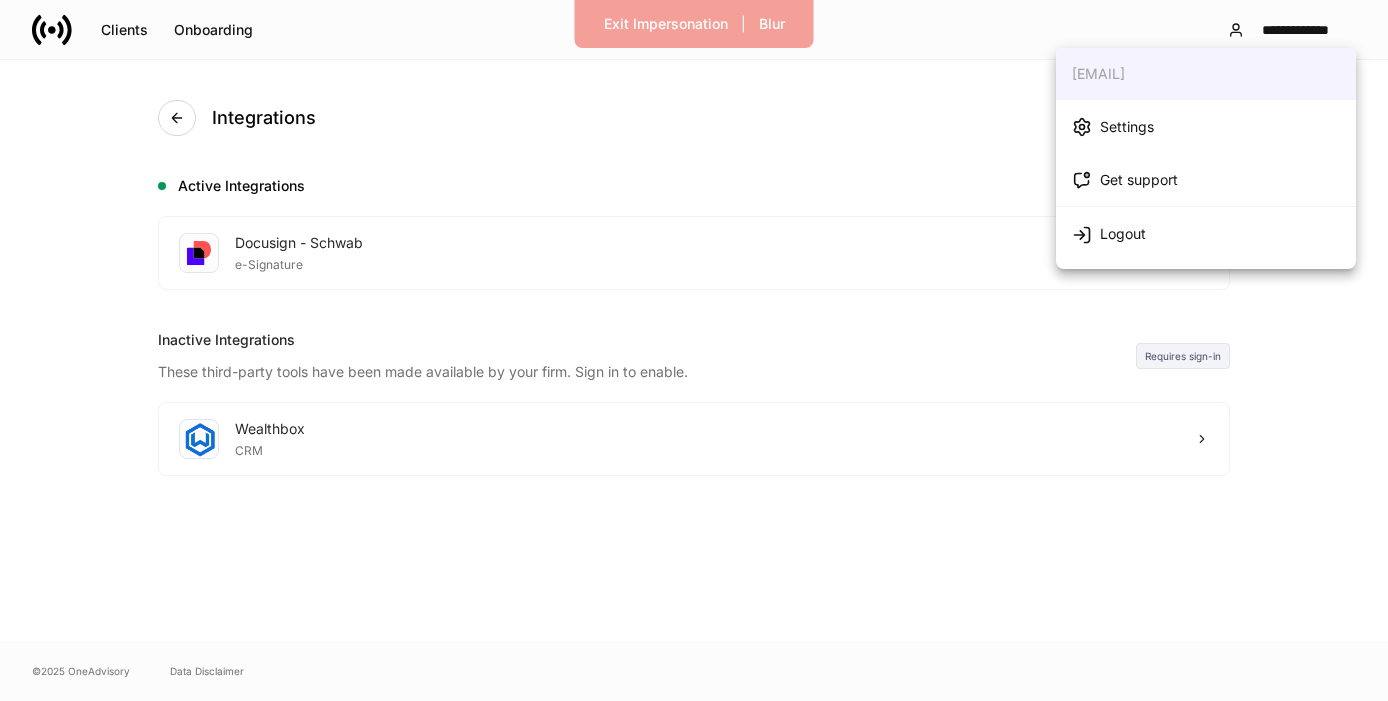 click at bounding box center (694, 350) 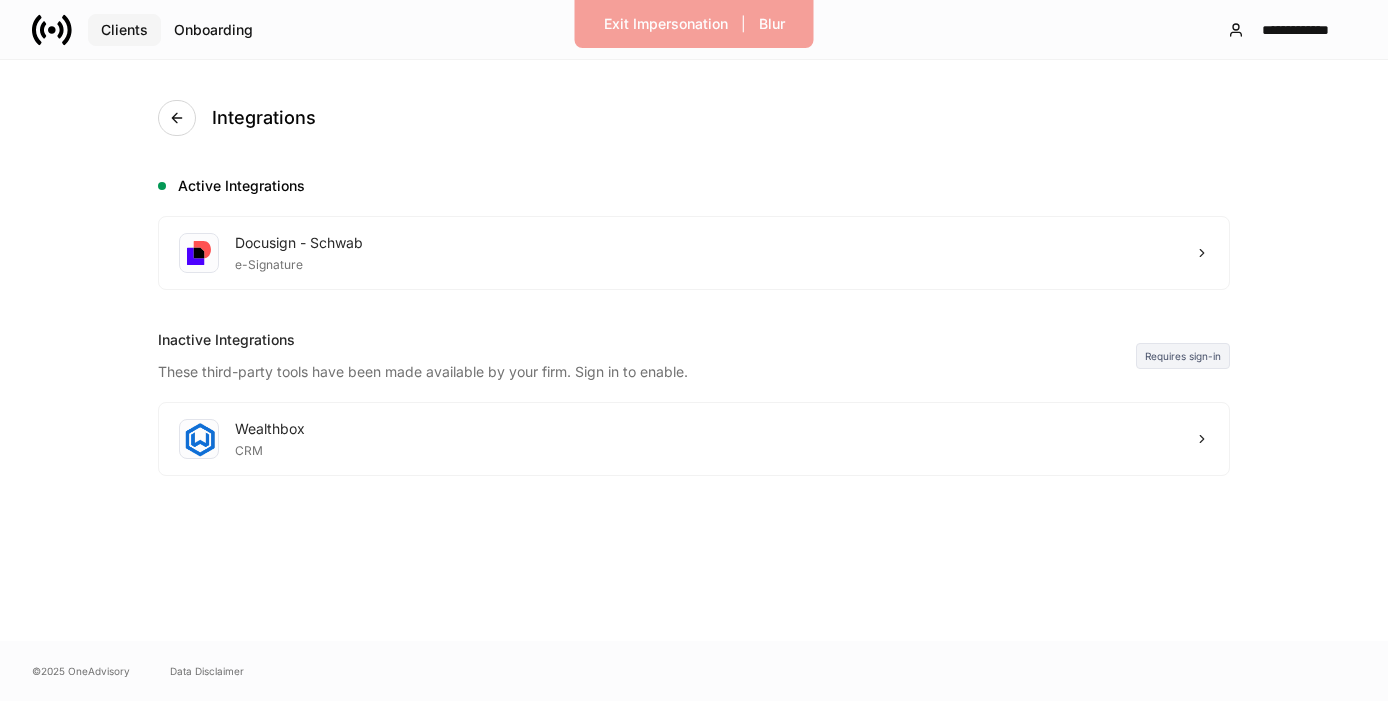 click on "Clients" at bounding box center [124, 30] 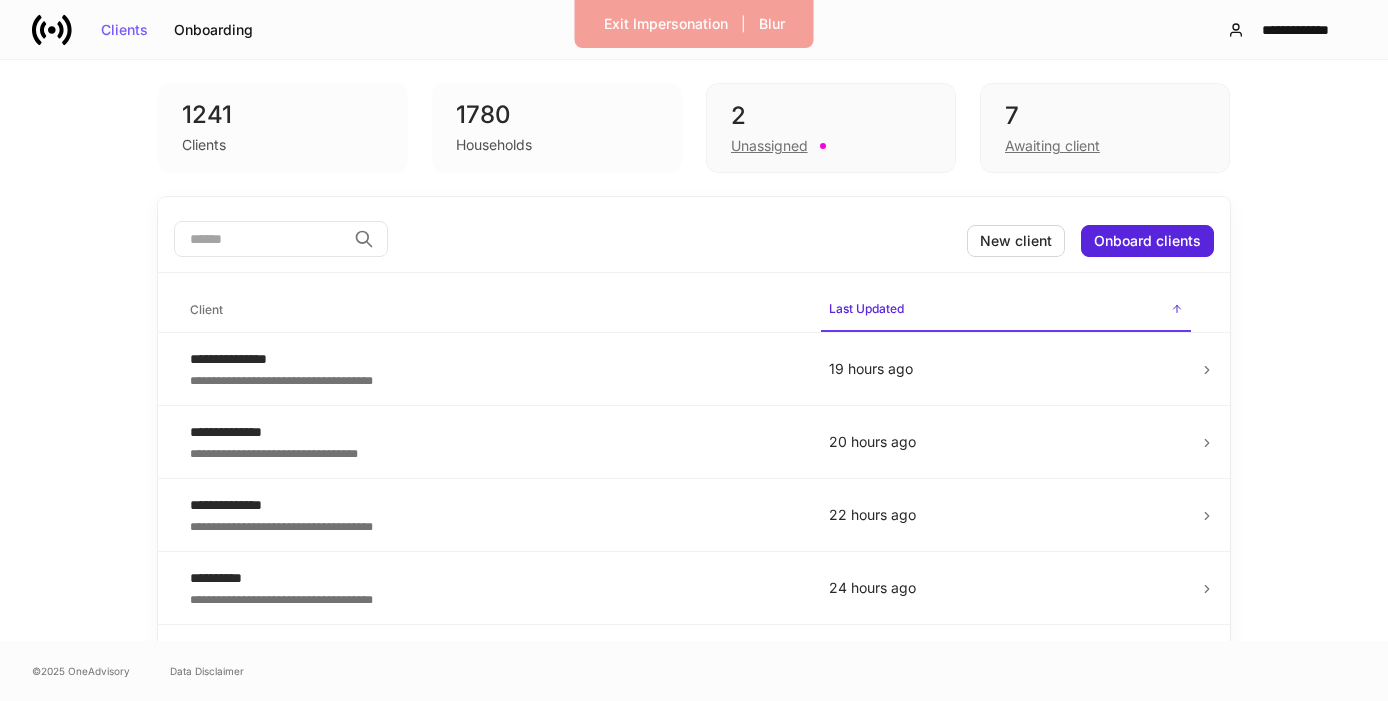 scroll, scrollTop: 61, scrollLeft: 0, axis: vertical 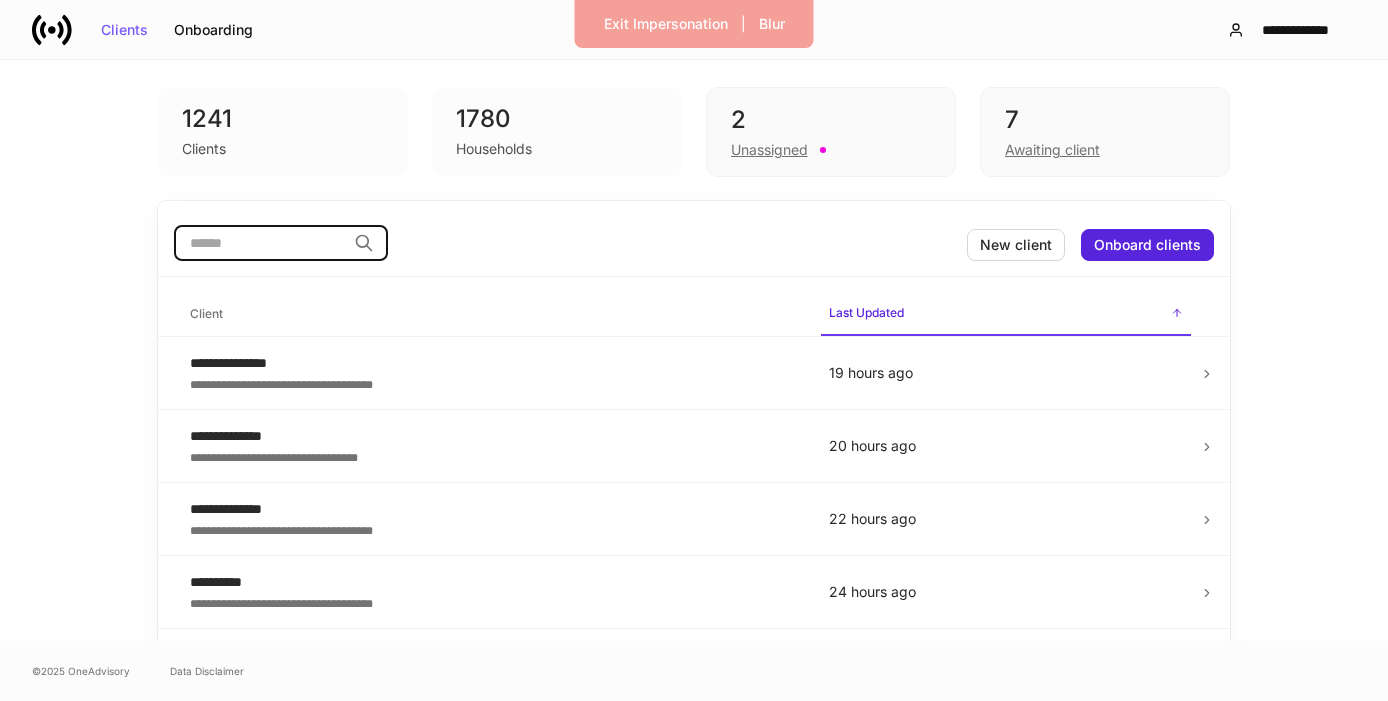 click at bounding box center [260, 243] 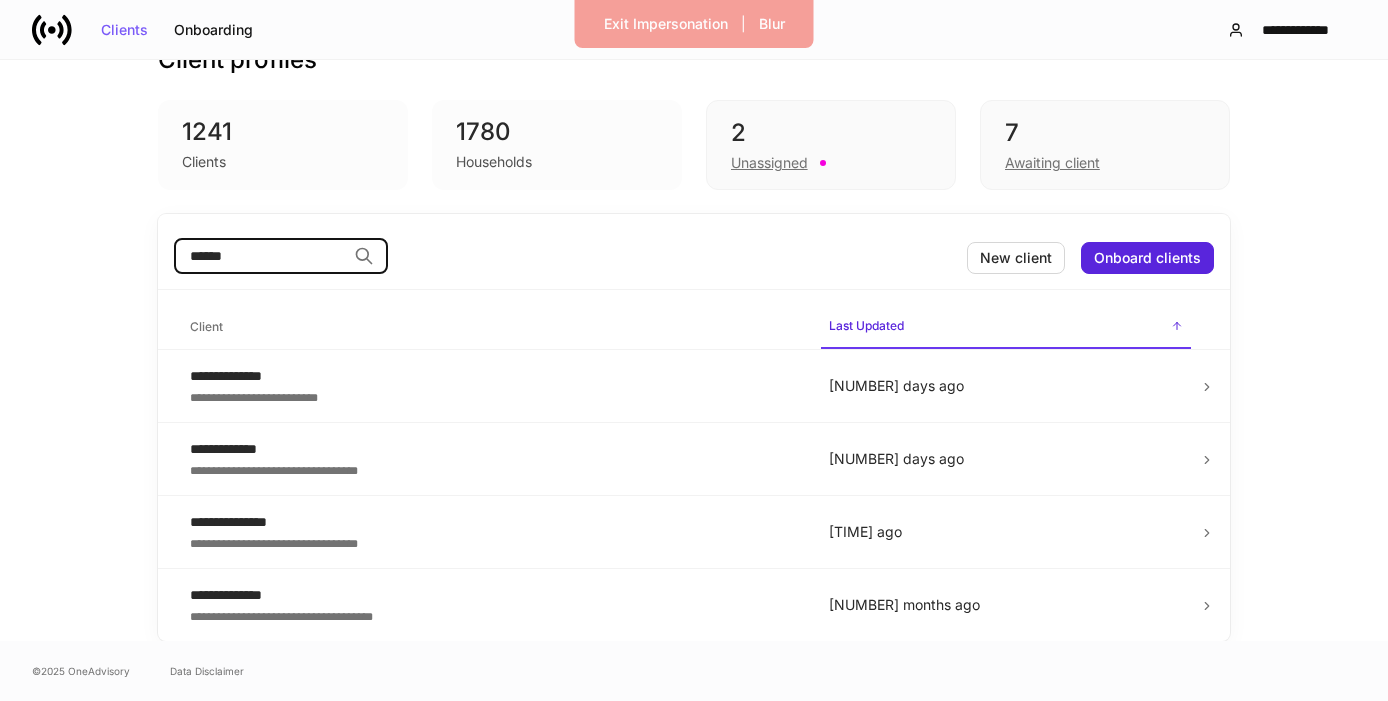 scroll, scrollTop: 48, scrollLeft: 0, axis: vertical 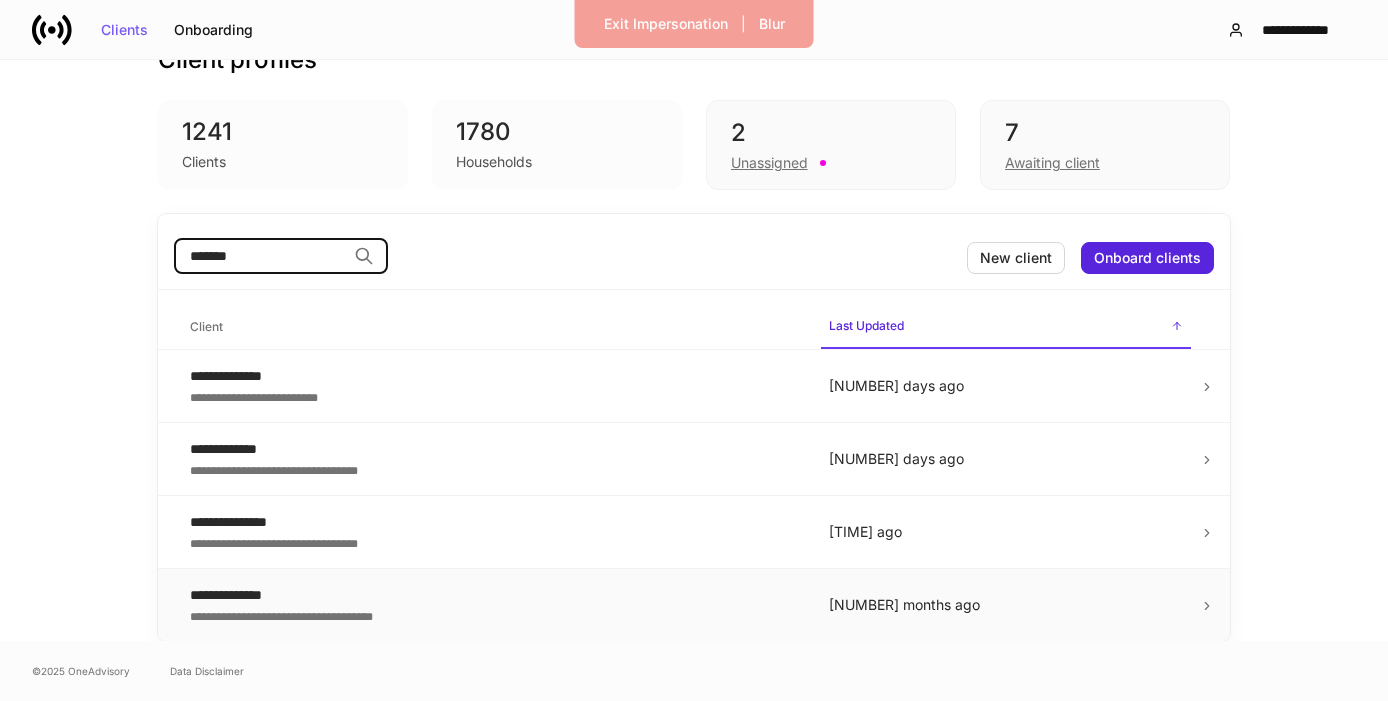 type on "*******" 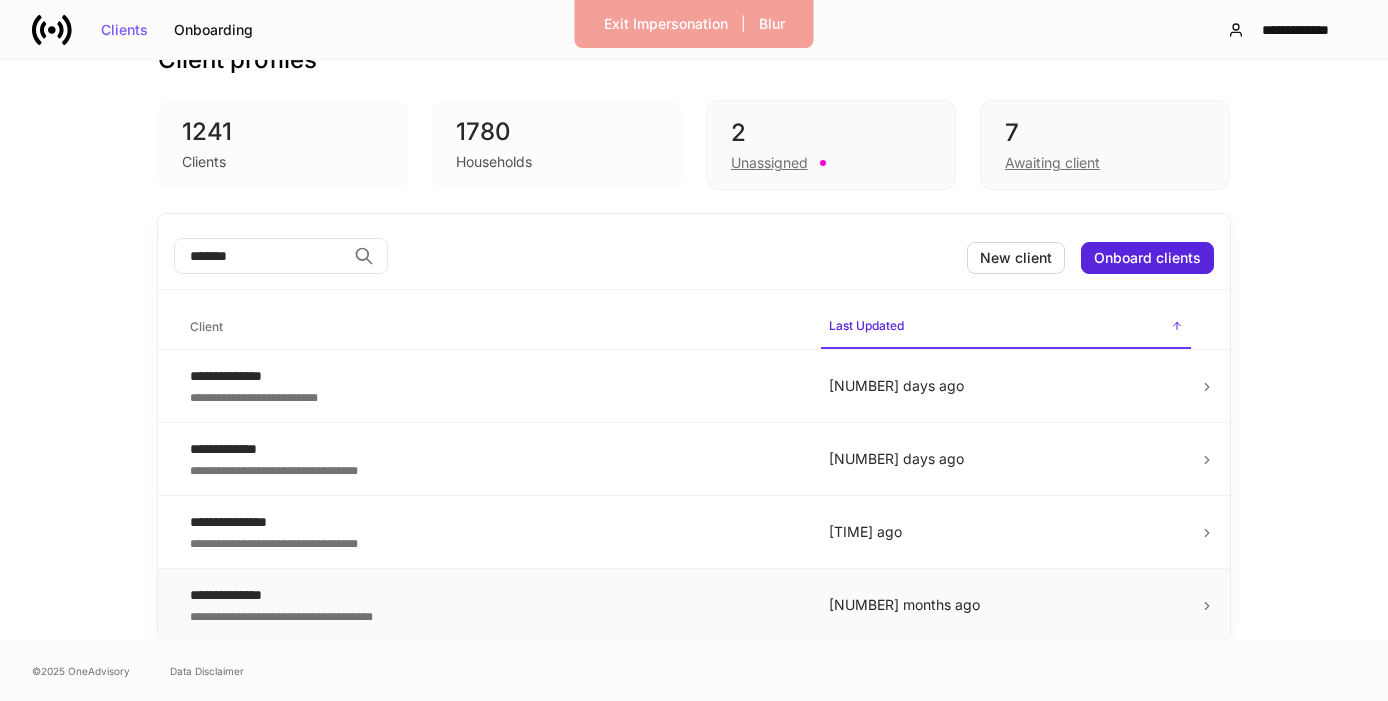 click on "**********" at bounding box center [493, 615] 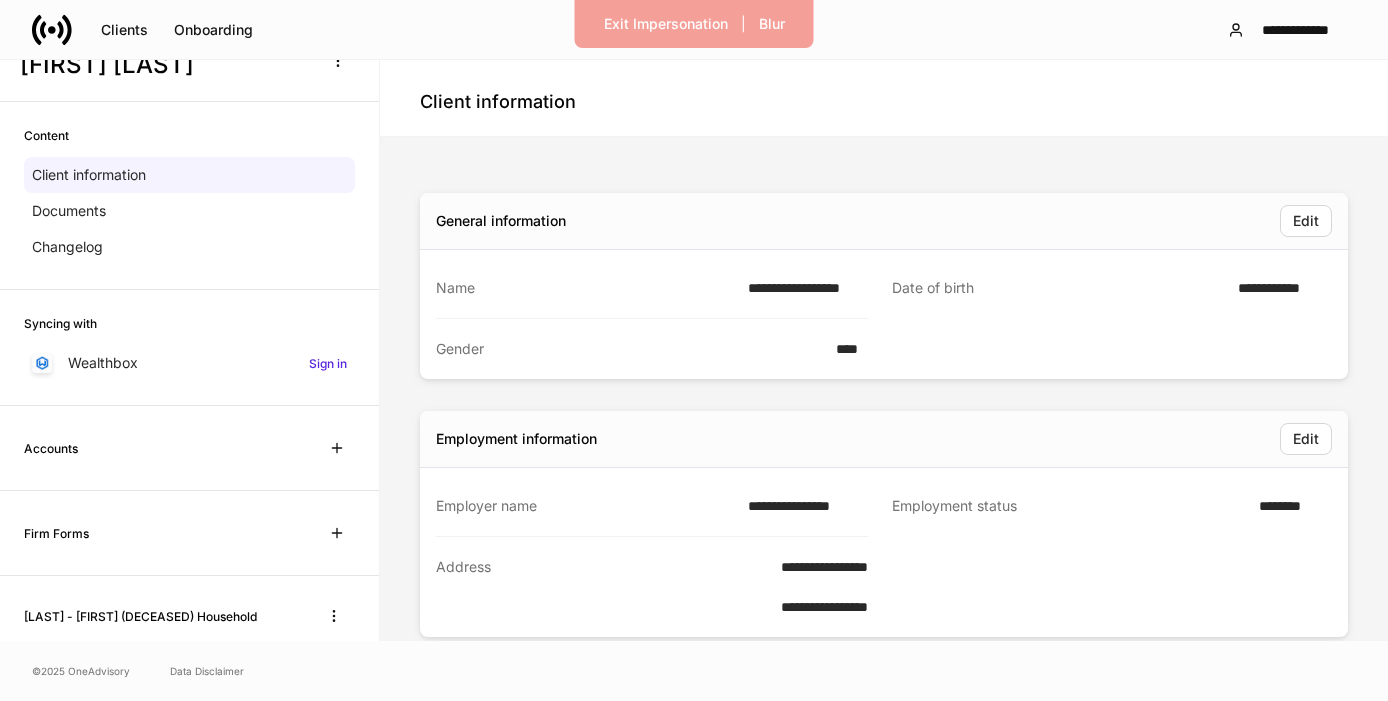 scroll, scrollTop: 0, scrollLeft: 0, axis: both 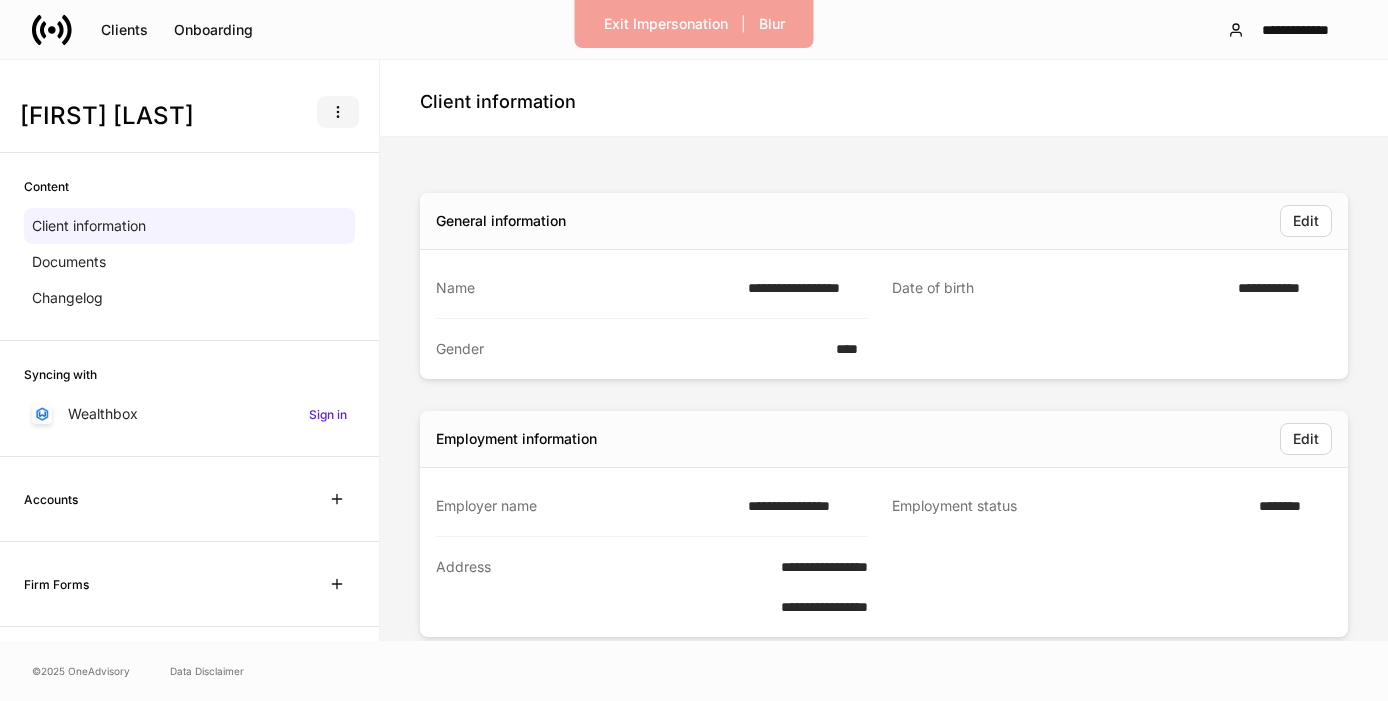 click 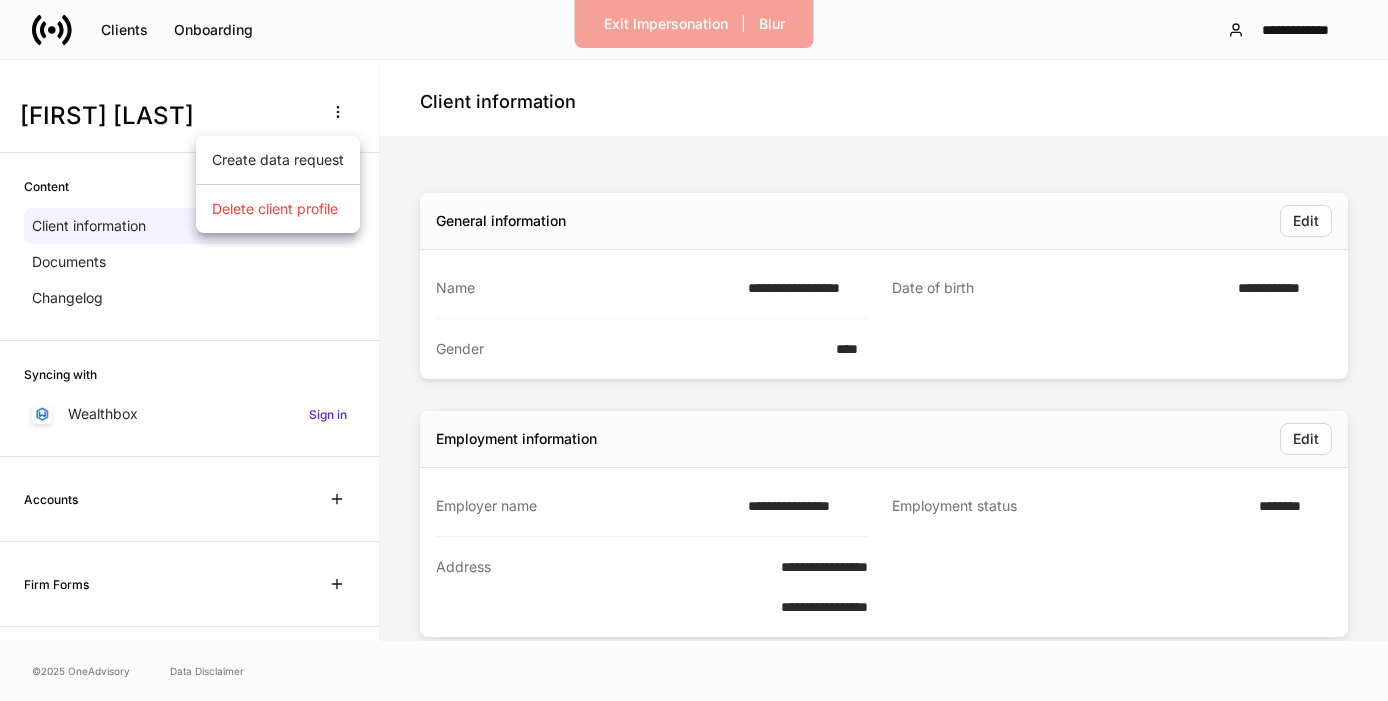 click at bounding box center [694, 350] 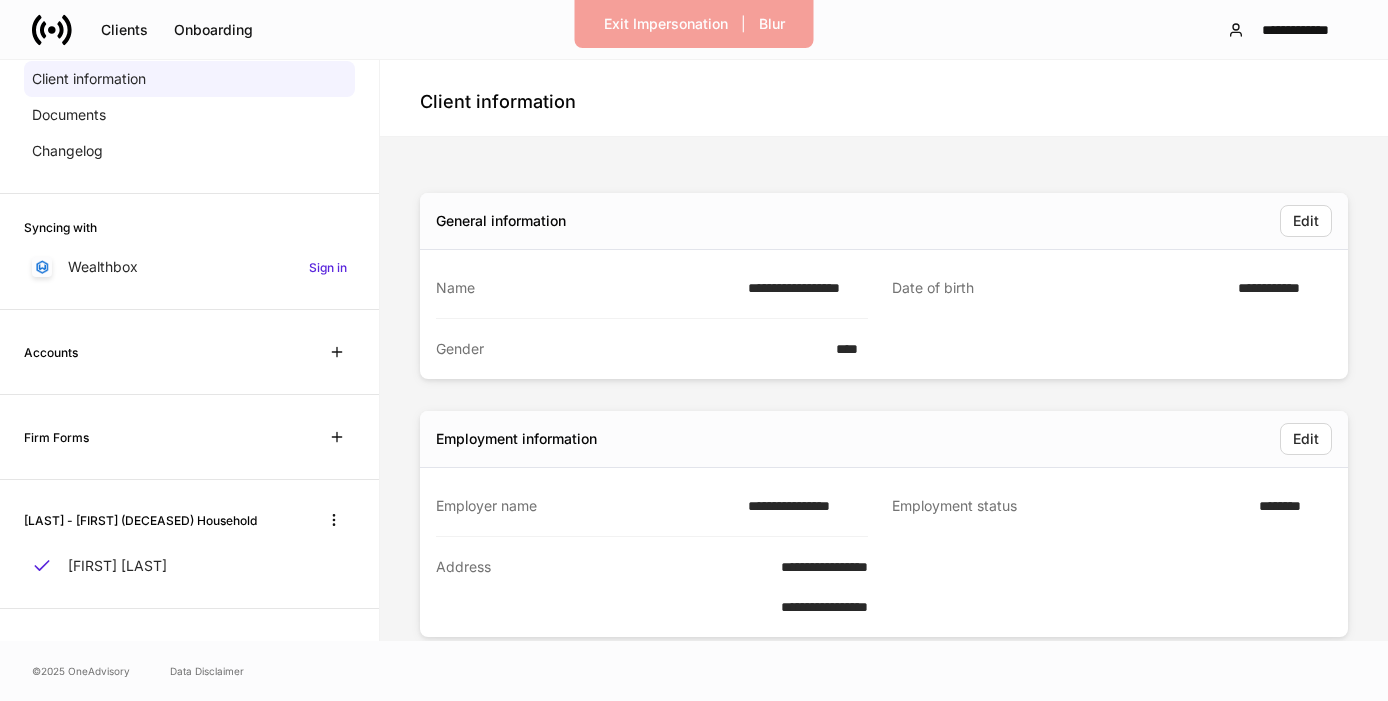 scroll, scrollTop: 0, scrollLeft: 0, axis: both 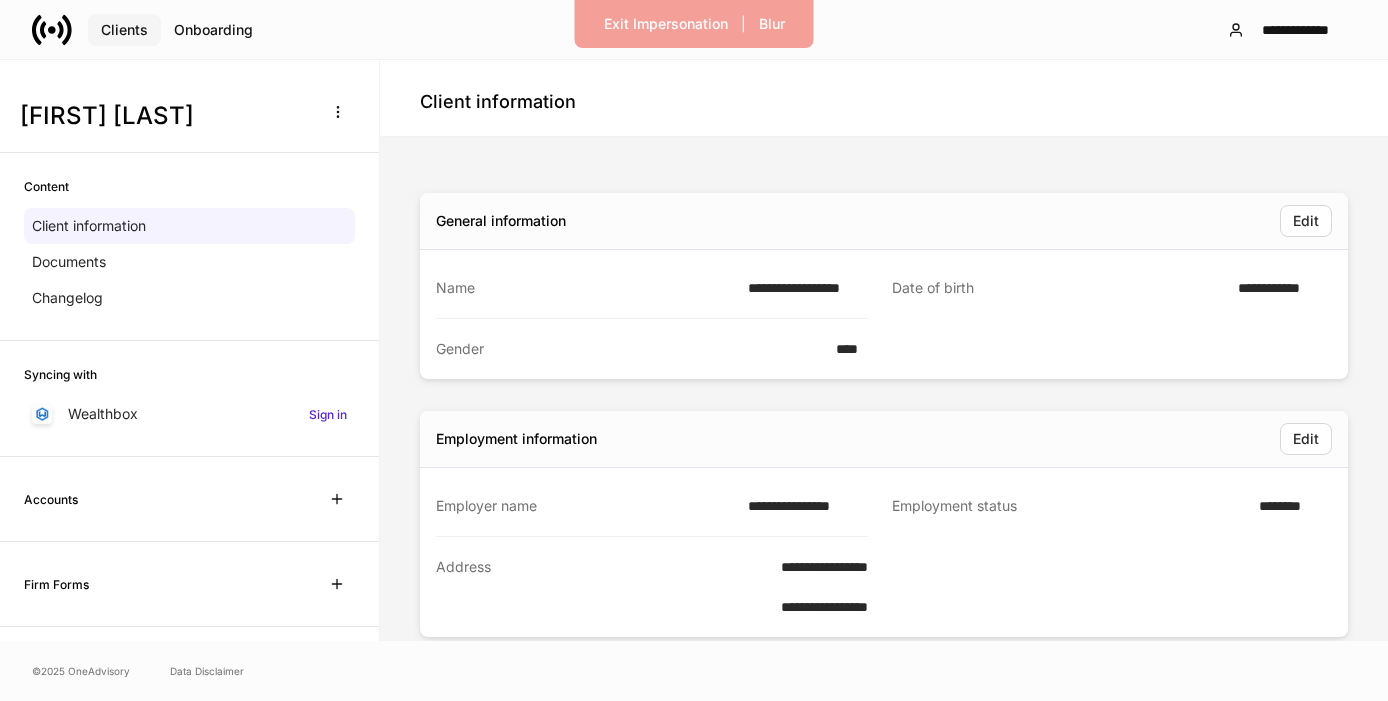 click on "Clients" at bounding box center (124, 30) 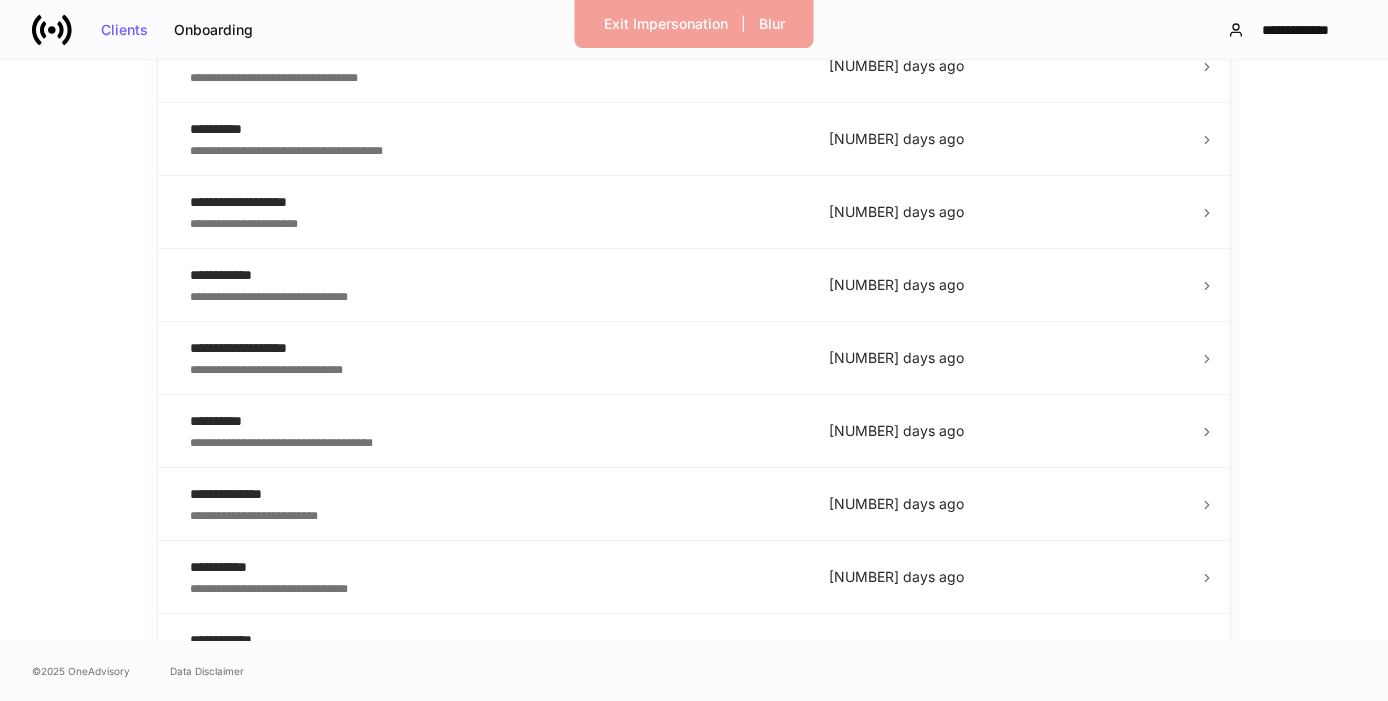scroll, scrollTop: 0, scrollLeft: 0, axis: both 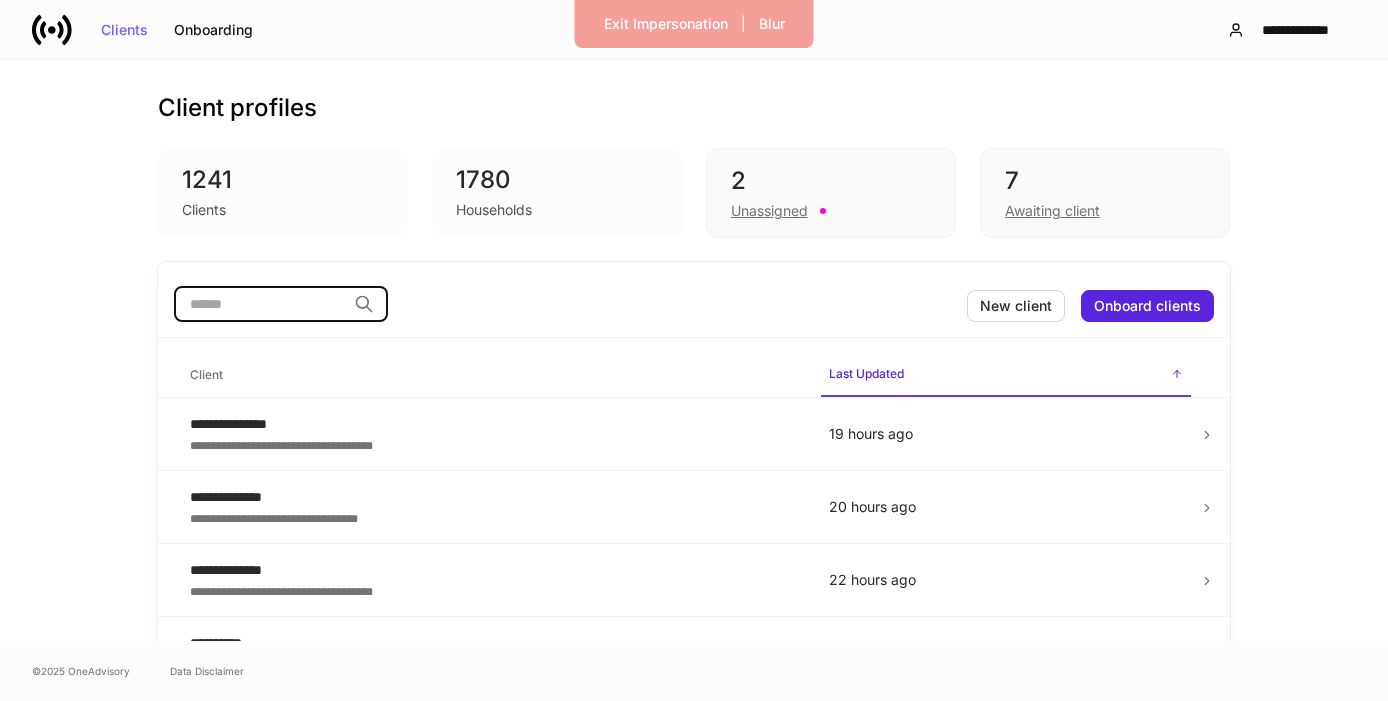click at bounding box center [260, 304] 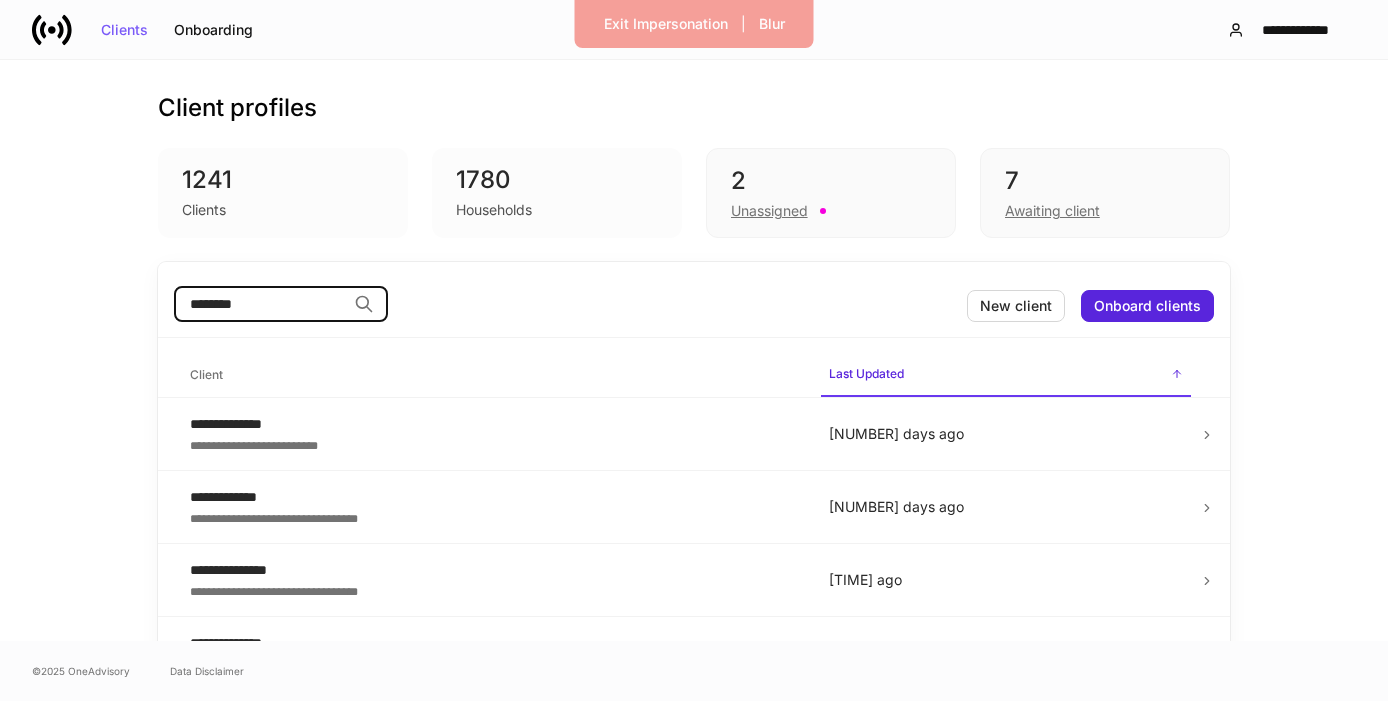 drag, startPoint x: 266, startPoint y: 307, endPoint x: 171, endPoint y: 304, distance: 95.047356 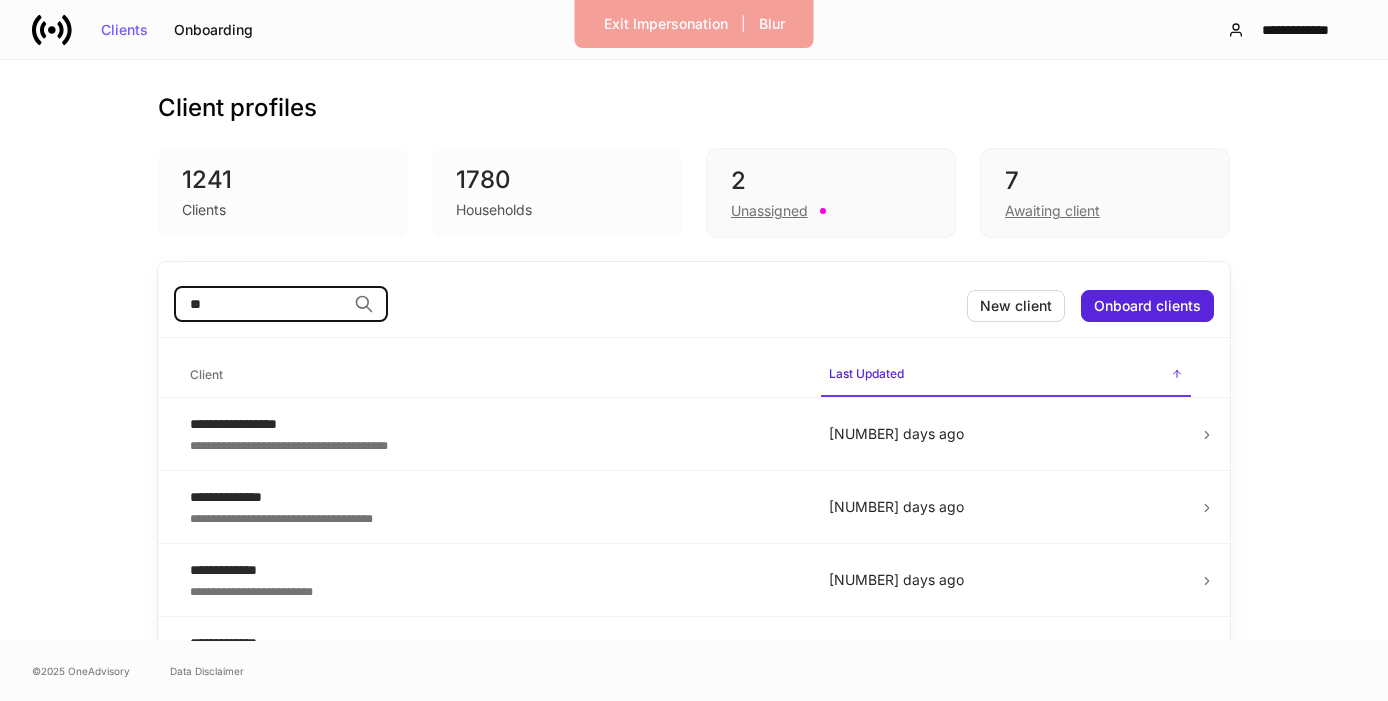 type on "*" 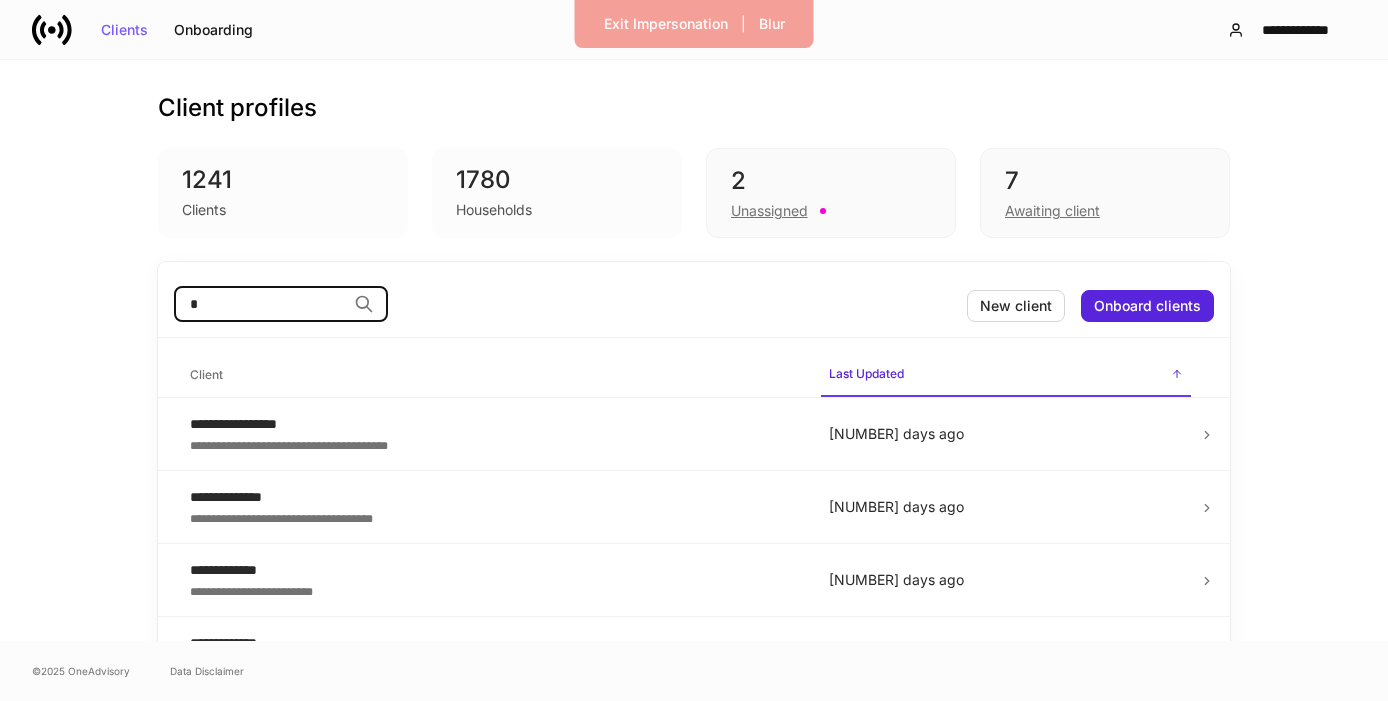 type 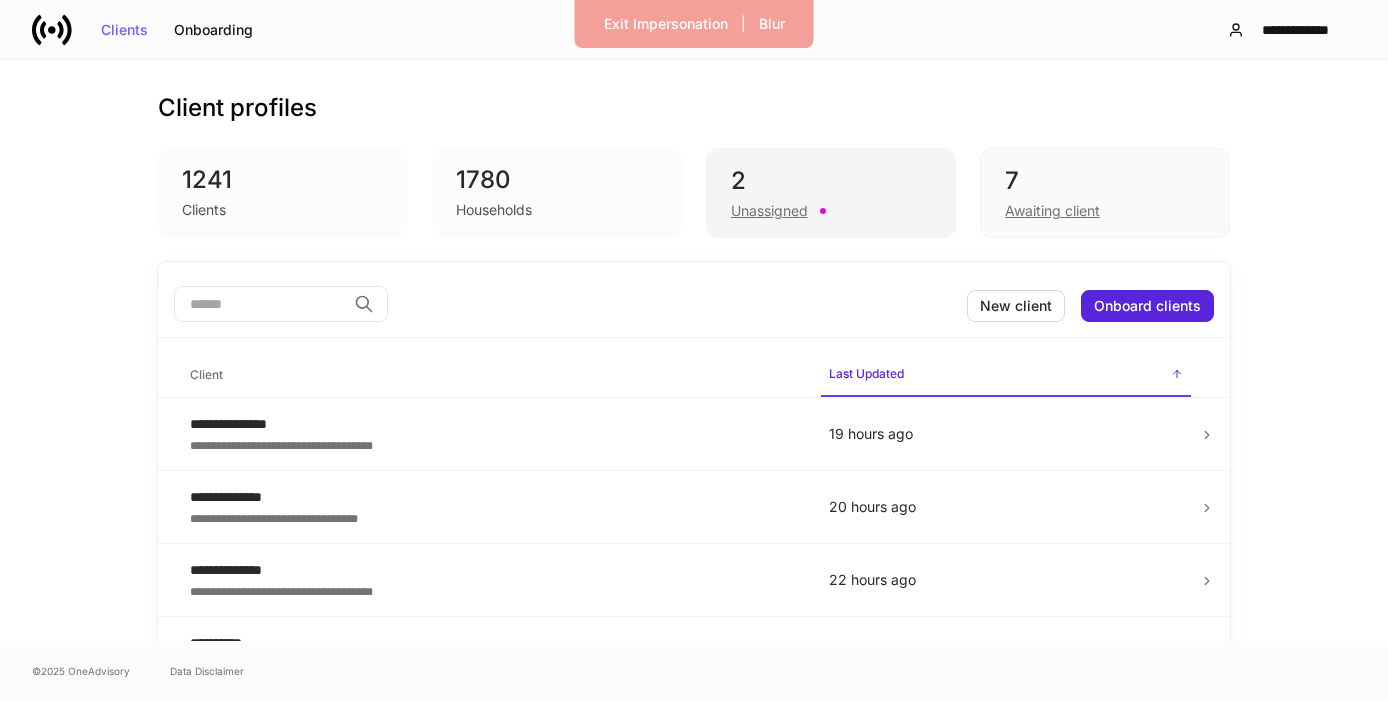 click on "Unassigned" at bounding box center (769, 211) 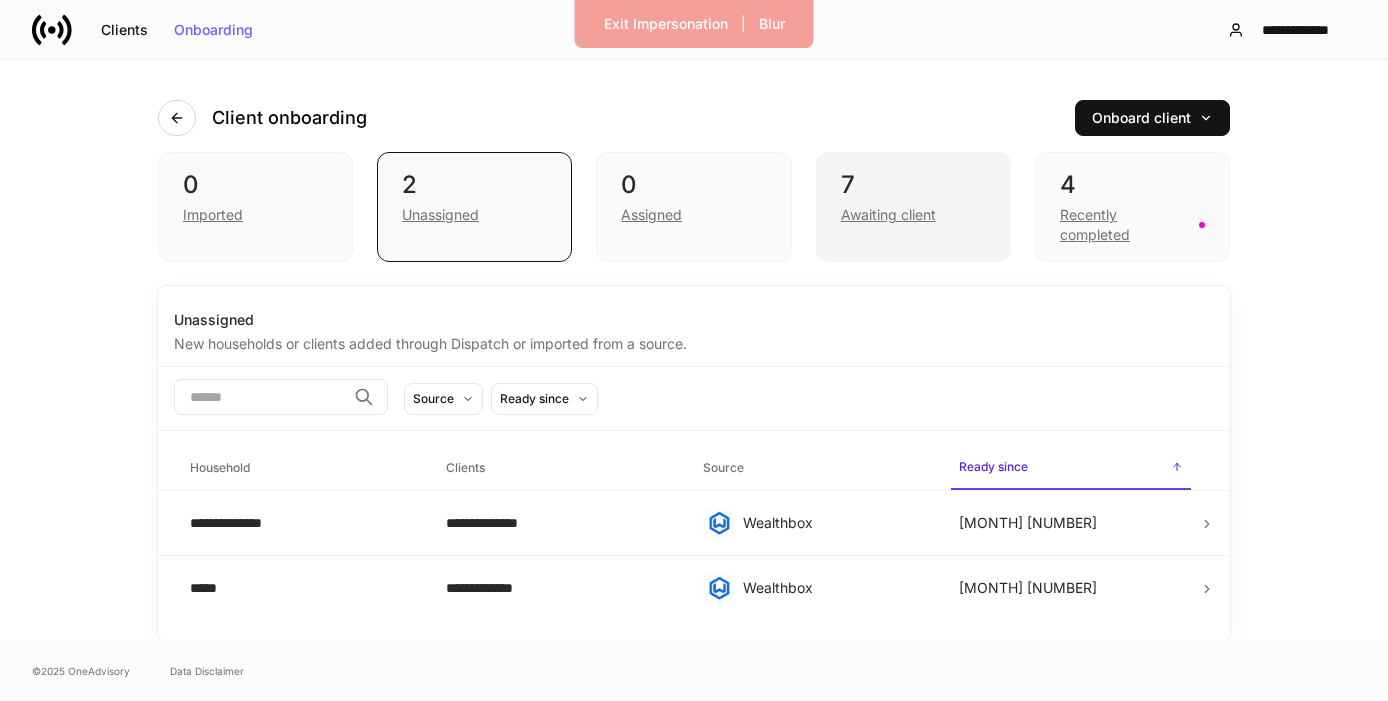 click on "Awaiting client" at bounding box center (888, 215) 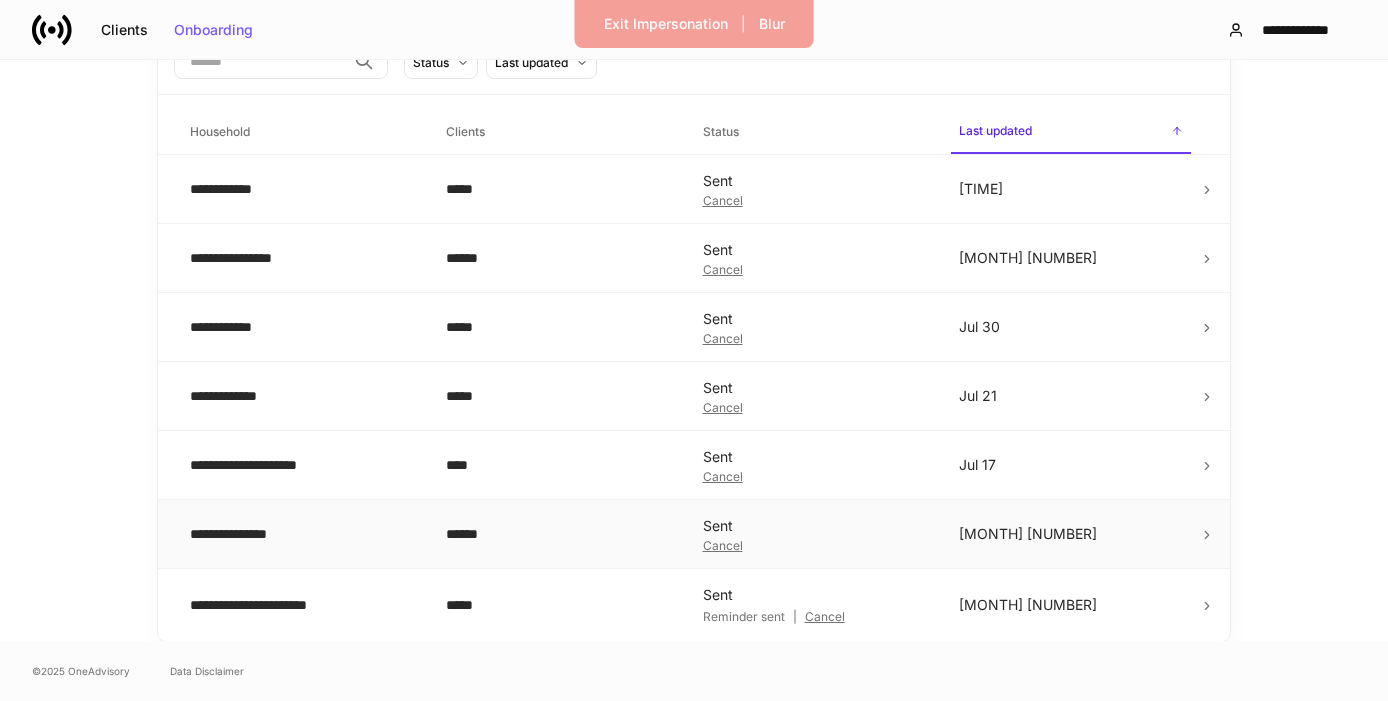 scroll, scrollTop: 0, scrollLeft: 0, axis: both 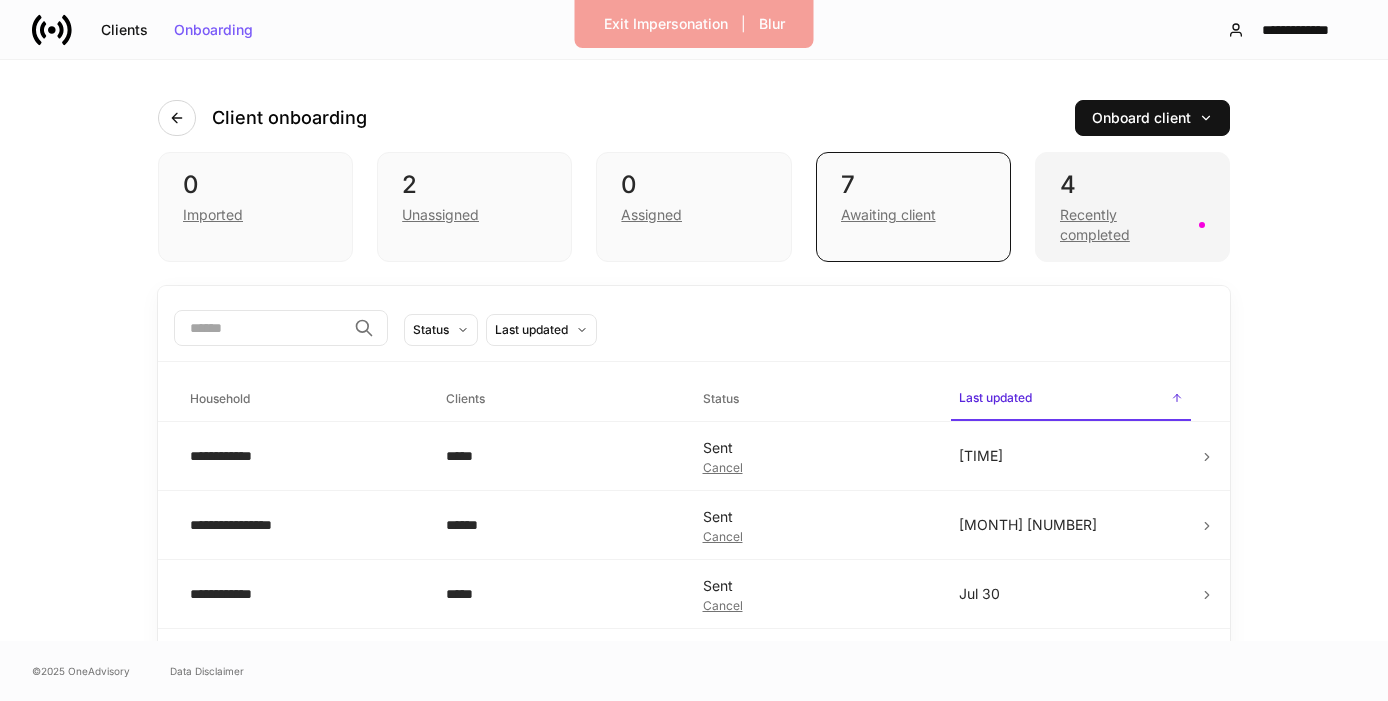 click on "4" at bounding box center (1132, 185) 